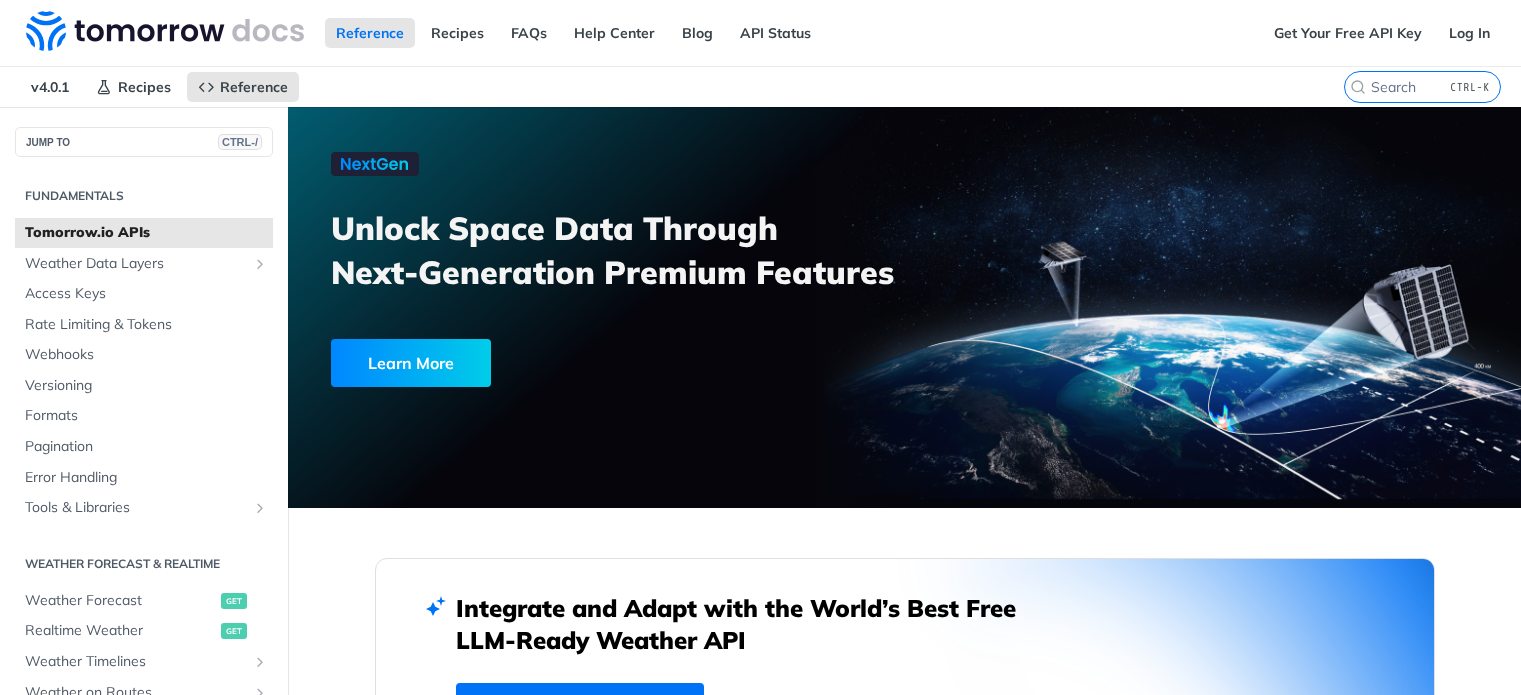 scroll, scrollTop: 0, scrollLeft: 0, axis: both 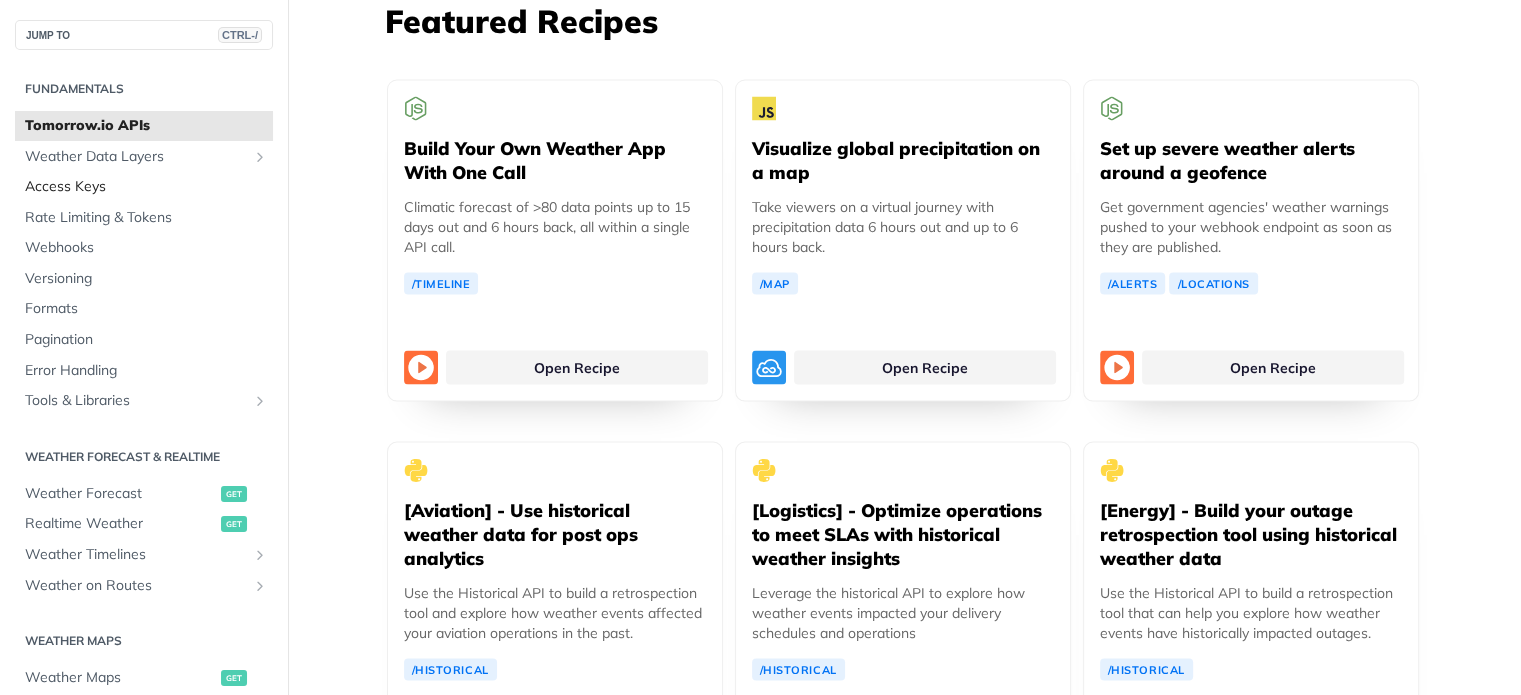 click on "Access Keys" at bounding box center (146, 187) 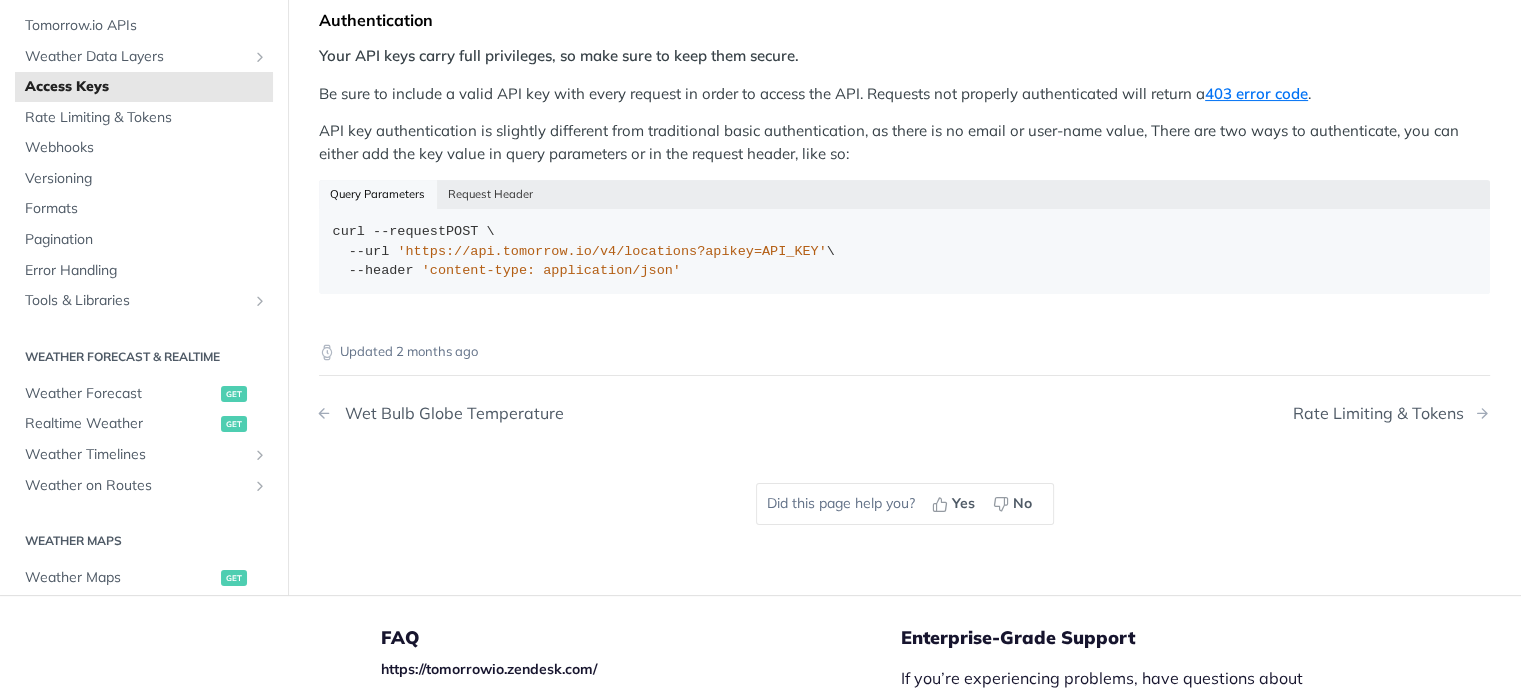 scroll, scrollTop: 400, scrollLeft: 0, axis: vertical 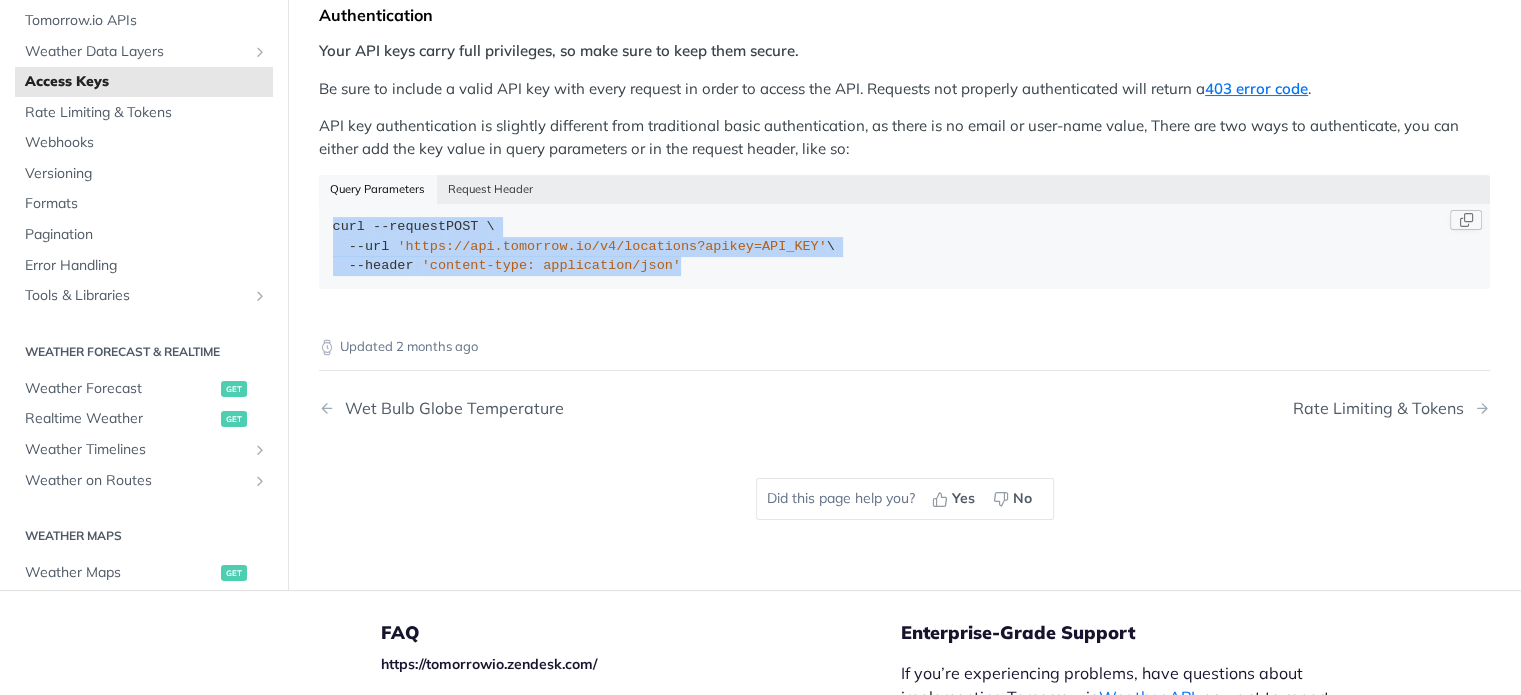 drag, startPoint x: 332, startPoint y: 225, endPoint x: 663, endPoint y: 260, distance: 332.8453 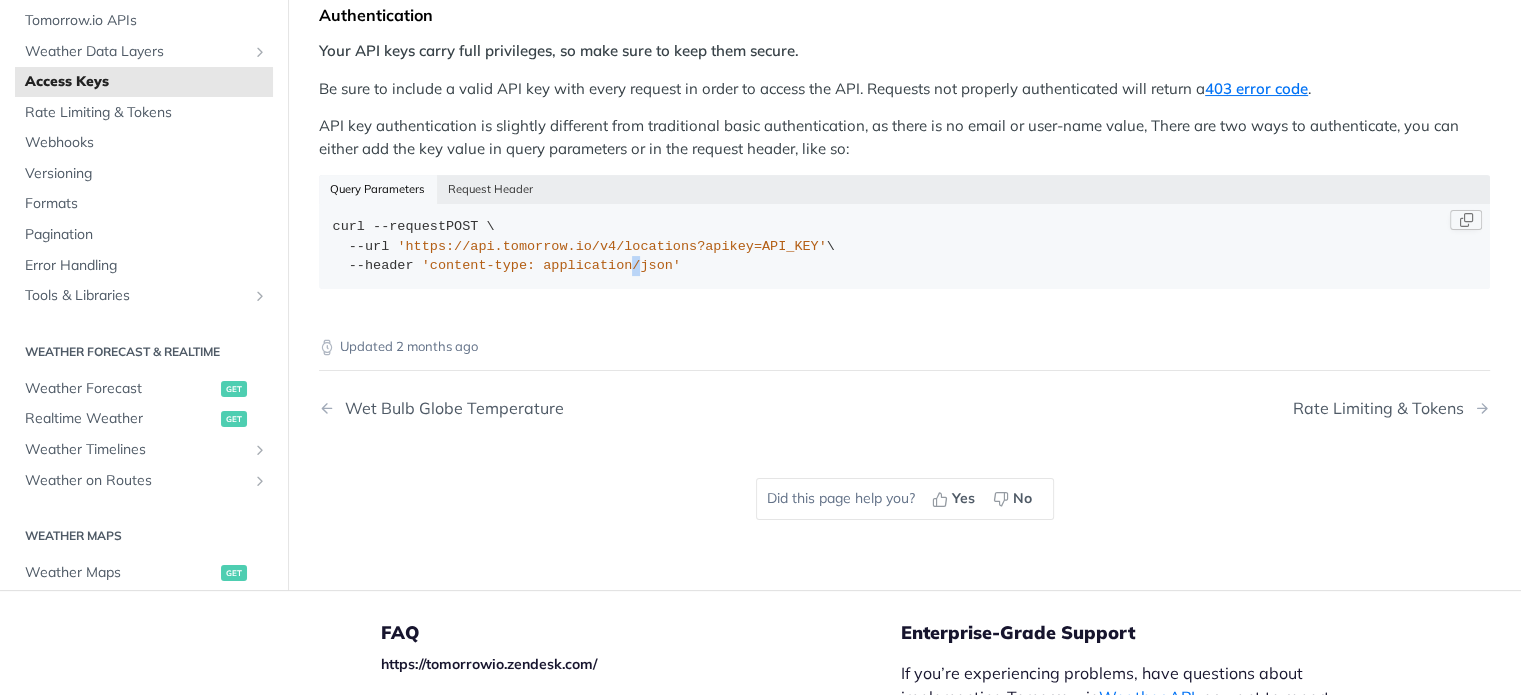 click on "'content-type: application/json'" at bounding box center (551, 265) 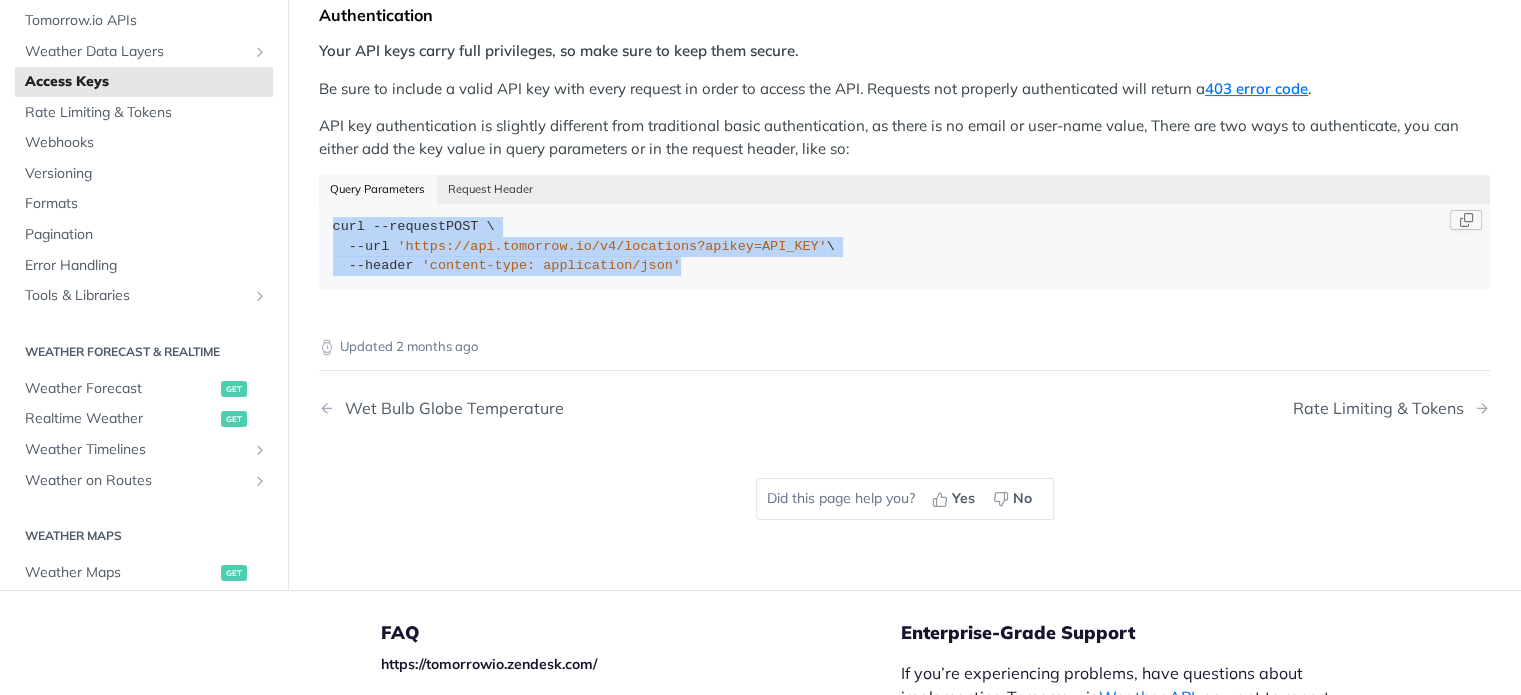 drag, startPoint x: 606, startPoint y: 262, endPoint x: 364, endPoint y: 227, distance: 244.5179 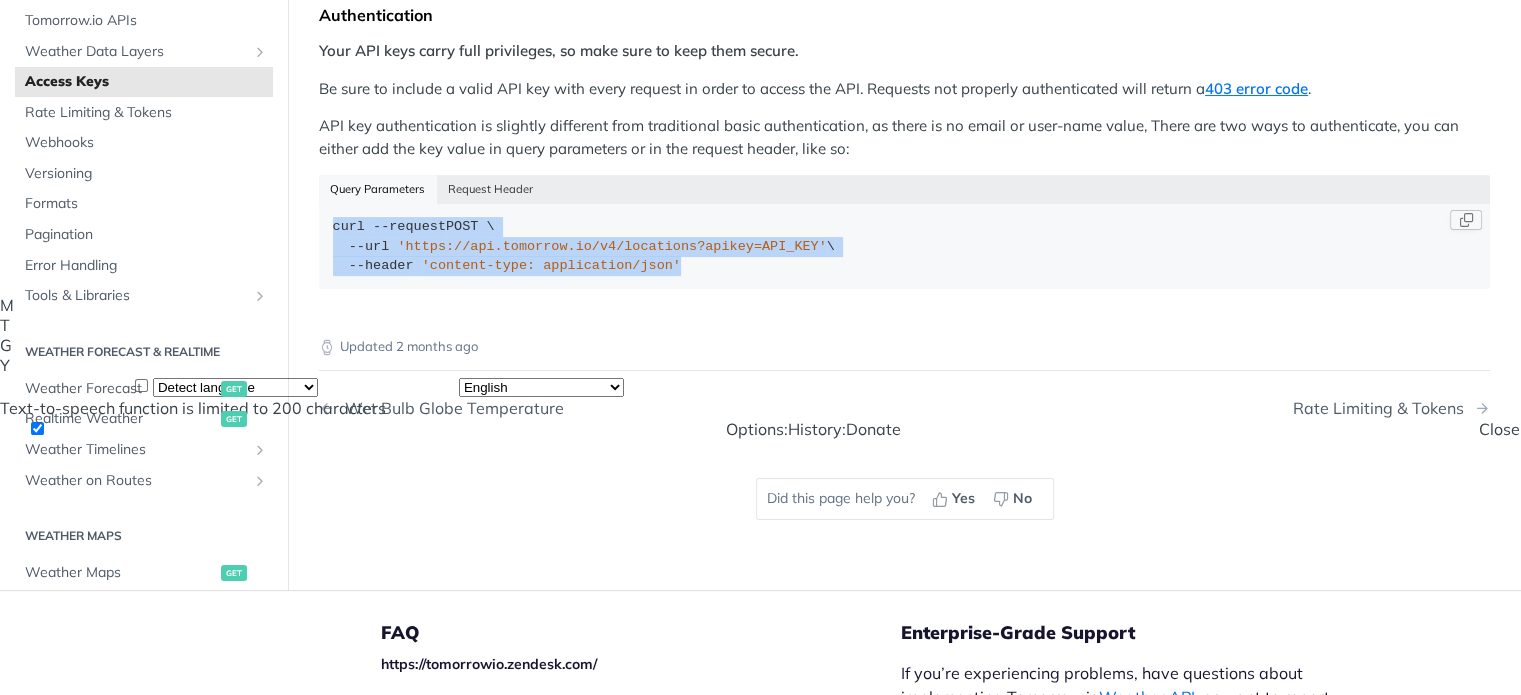 click on "curl   --request  POST \
--url   'https://api.tomorrow.io/v4/locations?apikey=API_KEY'  \
--header   'content-type: application/json'" at bounding box center (905, 246) 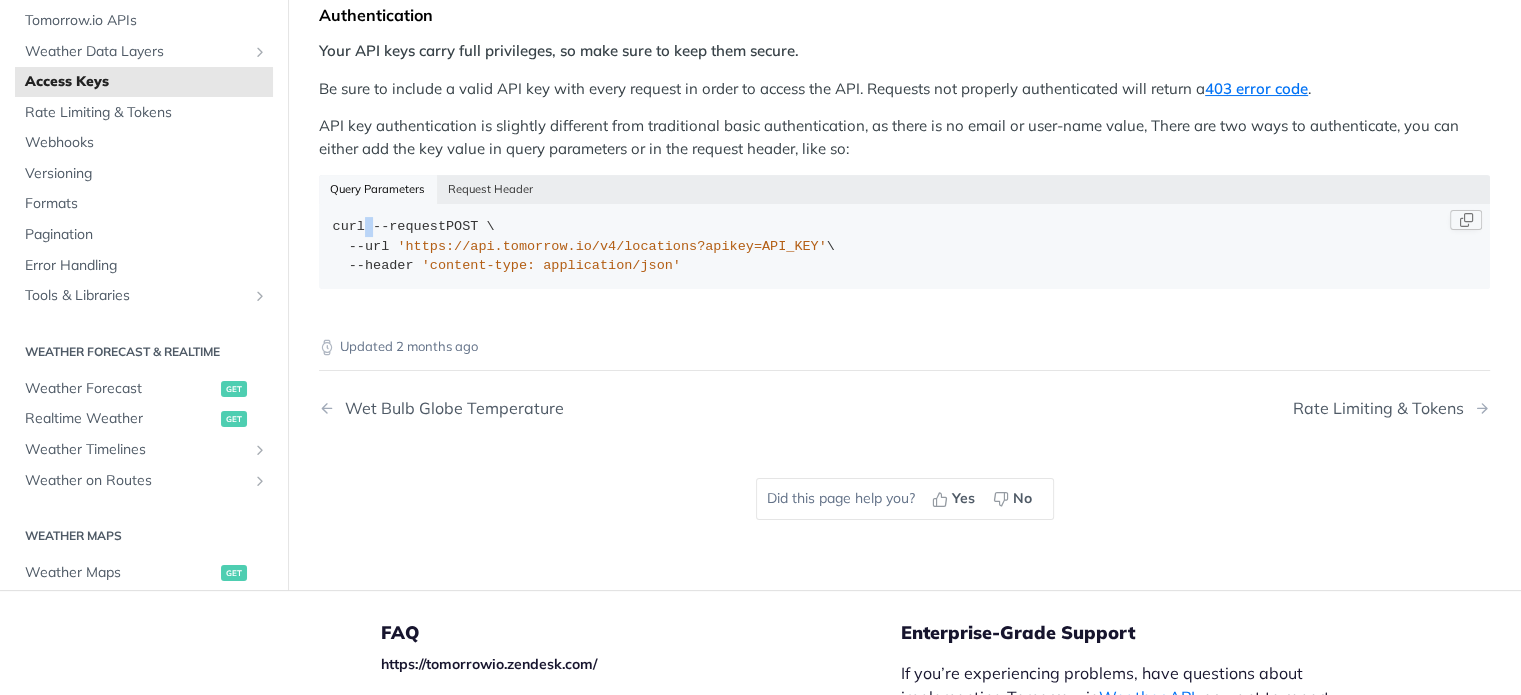 click on "curl   --request  POST \
--url   'https://api.tomorrow.io/v4/locations?apikey=API_KEY'  \
--header   'content-type: application/json'" at bounding box center [905, 246] 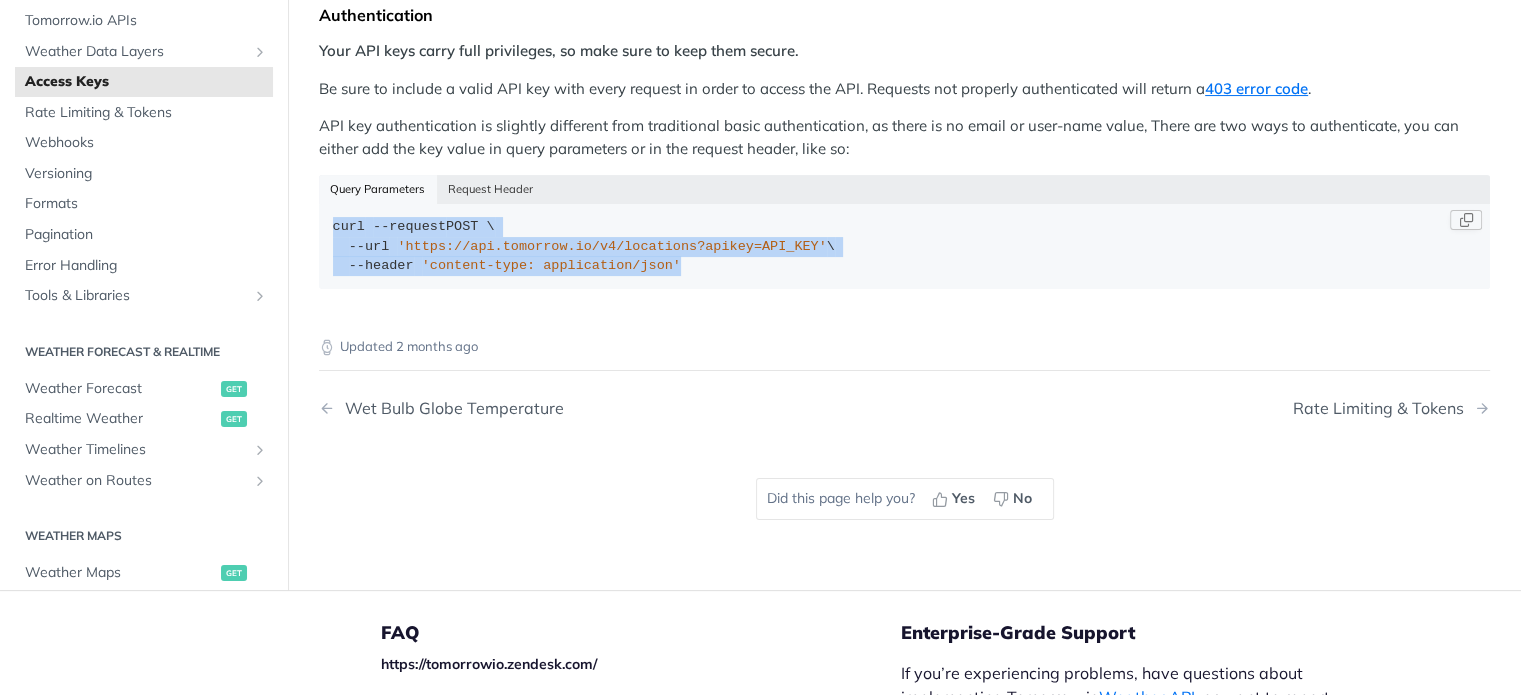 drag, startPoint x: 336, startPoint y: 224, endPoint x: 652, endPoint y: 264, distance: 318.52158 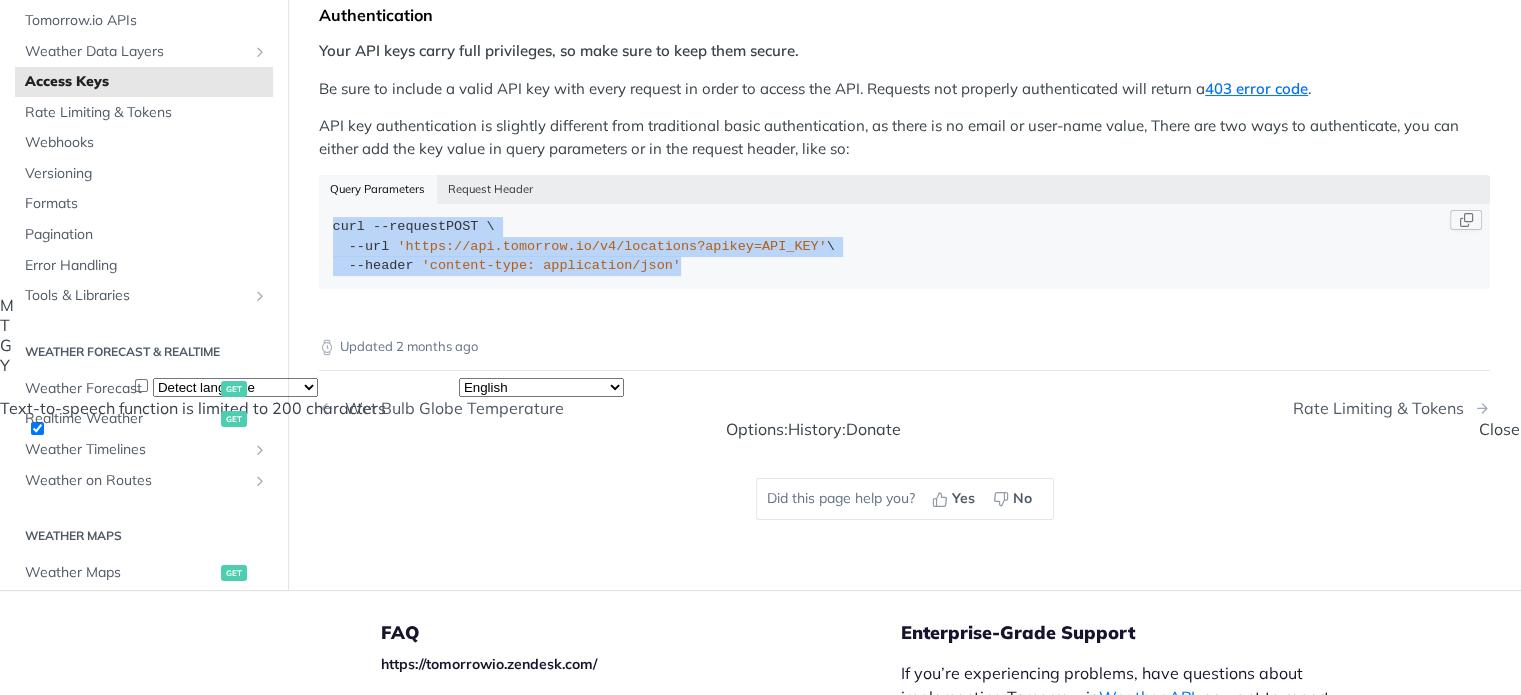 click on "curl   --request  POST \
--url   'https://api.tomorrow.io/v4/locations?apikey=API_KEY'  \
--header   'content-type: application/json'" at bounding box center [905, 246] 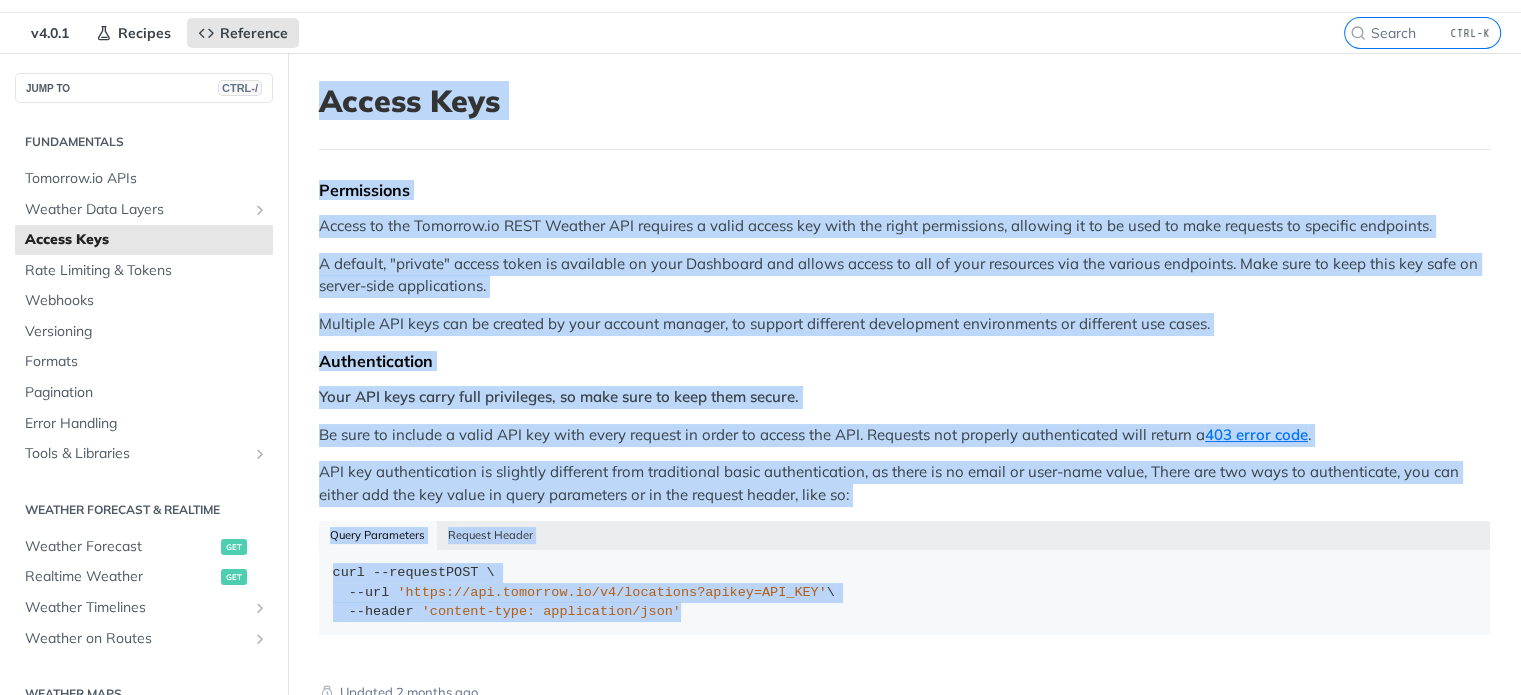 scroll, scrollTop: 0, scrollLeft: 0, axis: both 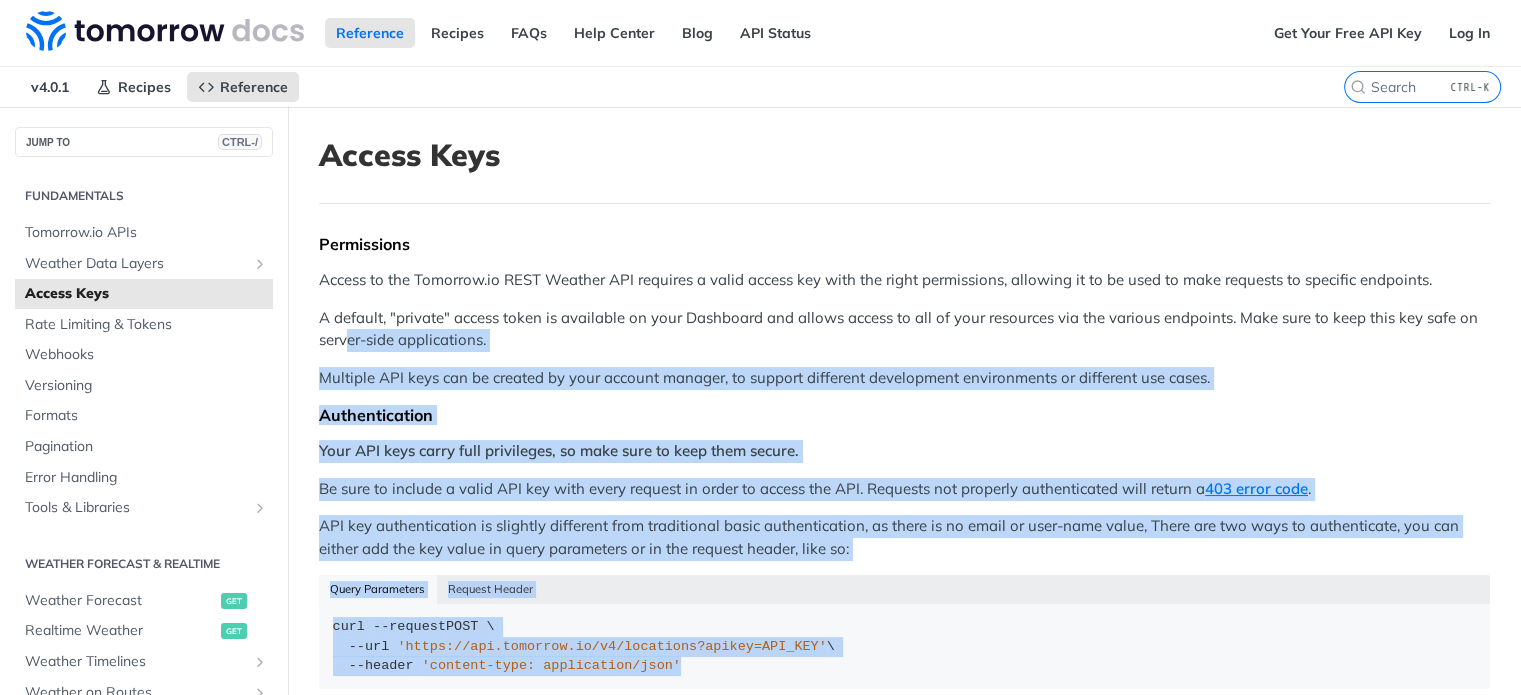 drag, startPoint x: 661, startPoint y: 269, endPoint x: 356, endPoint y: 361, distance: 318.5734 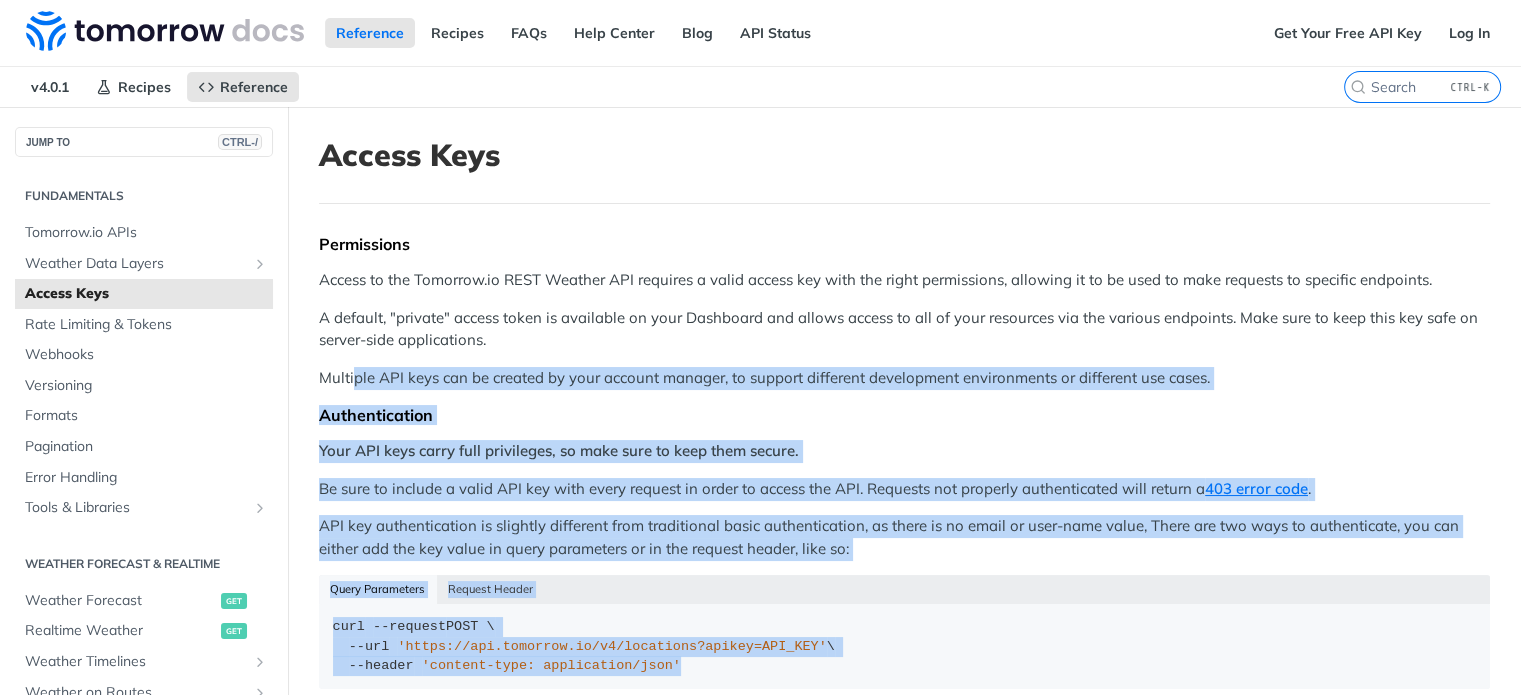 click on "Permissions
Access to the Tomorrow.io REST Weather API requires a valid access key with the right permissions, allowing it to be used to make requests to specific endpoints.
A default, "private" access token is available on your Dashboard and allows access to all of your resources via the various endpoints. Make sure to keep this key safe on server-side applications.
Multiple API keys can be created by your account manager, to support different development environments or different use cases.
Authentication
Your API keys carry full privileges, so make sure to keep them secure.
Be sure to include a valid API key with every request in order to access the API. Requests not properly authenticated will return a  403 error code .
API key authentication is slightly different from traditional basic authentication, as there is no email or user-name value,  There are two ways to authenticate, you can either add the key value in query parameters or in the request header, like so:
Query Parameters curl" at bounding box center (904, 469) 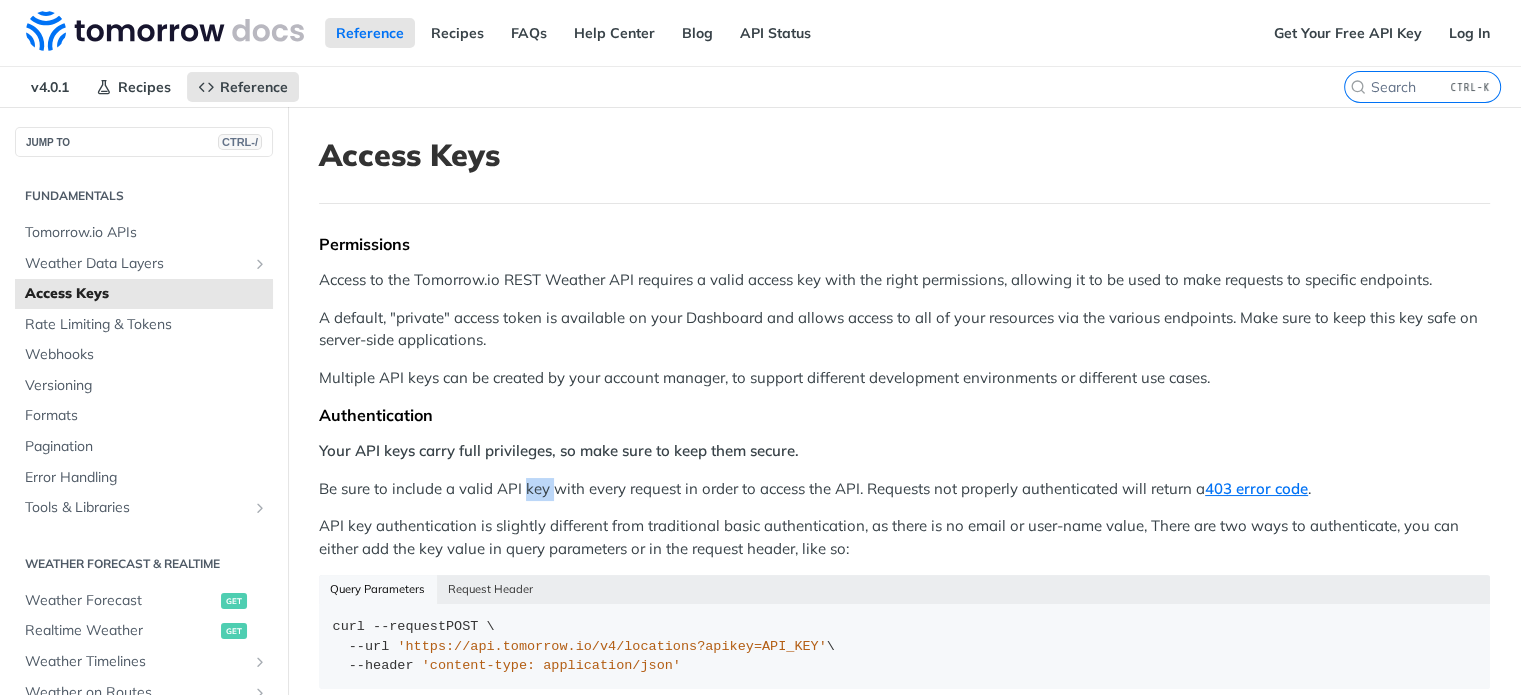 click on "Permissions
Access to the Tomorrow.io REST Weather API requires a valid access key with the right permissions, allowing it to be used to make requests to specific endpoints.
A default, "private" access token is available on your Dashboard and allows access to all of your resources via the various endpoints. Make sure to keep this key safe on server-side applications.
Multiple API keys can be created by your account manager, to support different development environments or different use cases.
Authentication
Your API keys carry full privileges, so make sure to keep them secure.
Be sure to include a valid API key with every request in order to access the API. Requests not properly authenticated will return a  403 error code .
API key authentication is slightly different from traditional basic authentication, as there is no email or user-name value,  There are two ways to authenticate, you can either add the key value in query parameters or in the request header, like so:
Query Parameters curl" at bounding box center [904, 469] 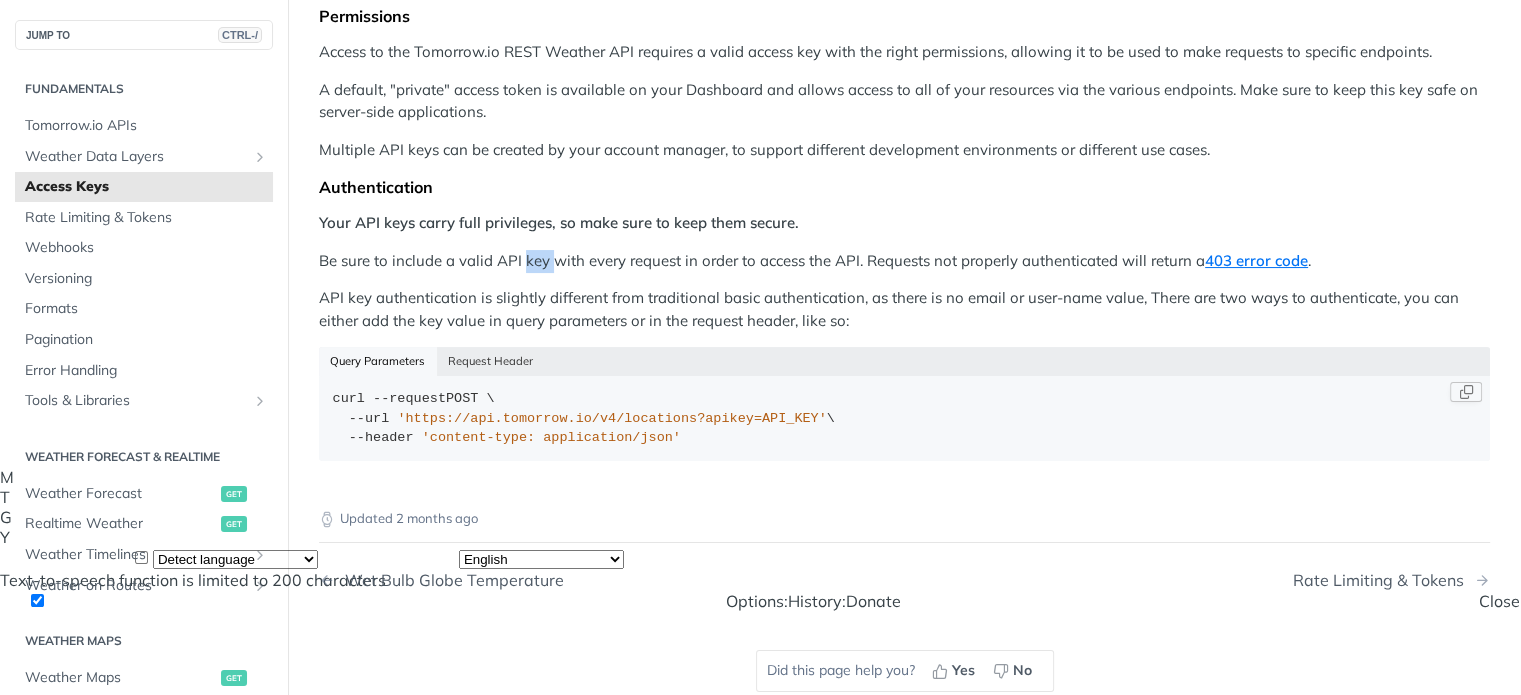 scroll, scrollTop: 200, scrollLeft: 0, axis: vertical 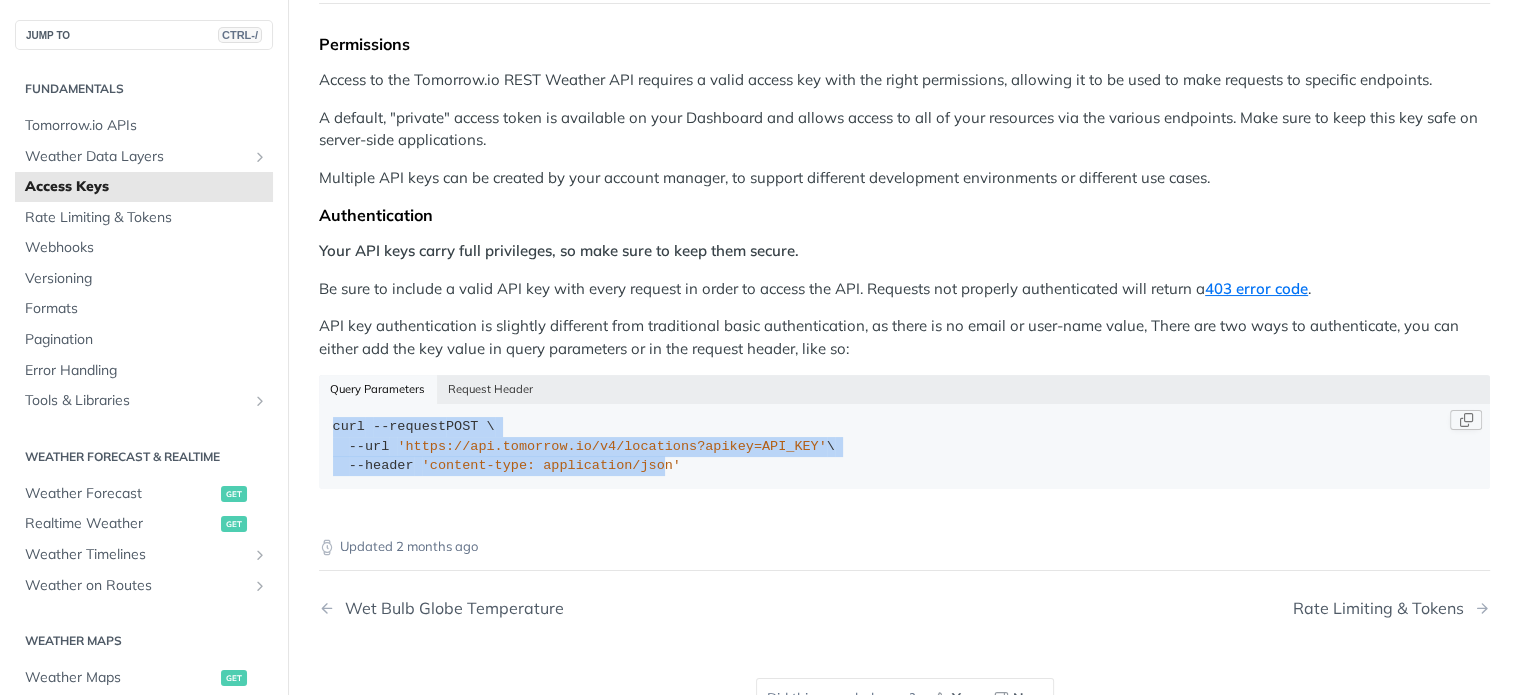 drag, startPoint x: 628, startPoint y: 476, endPoint x: 350, endPoint y: 406, distance: 286.67752 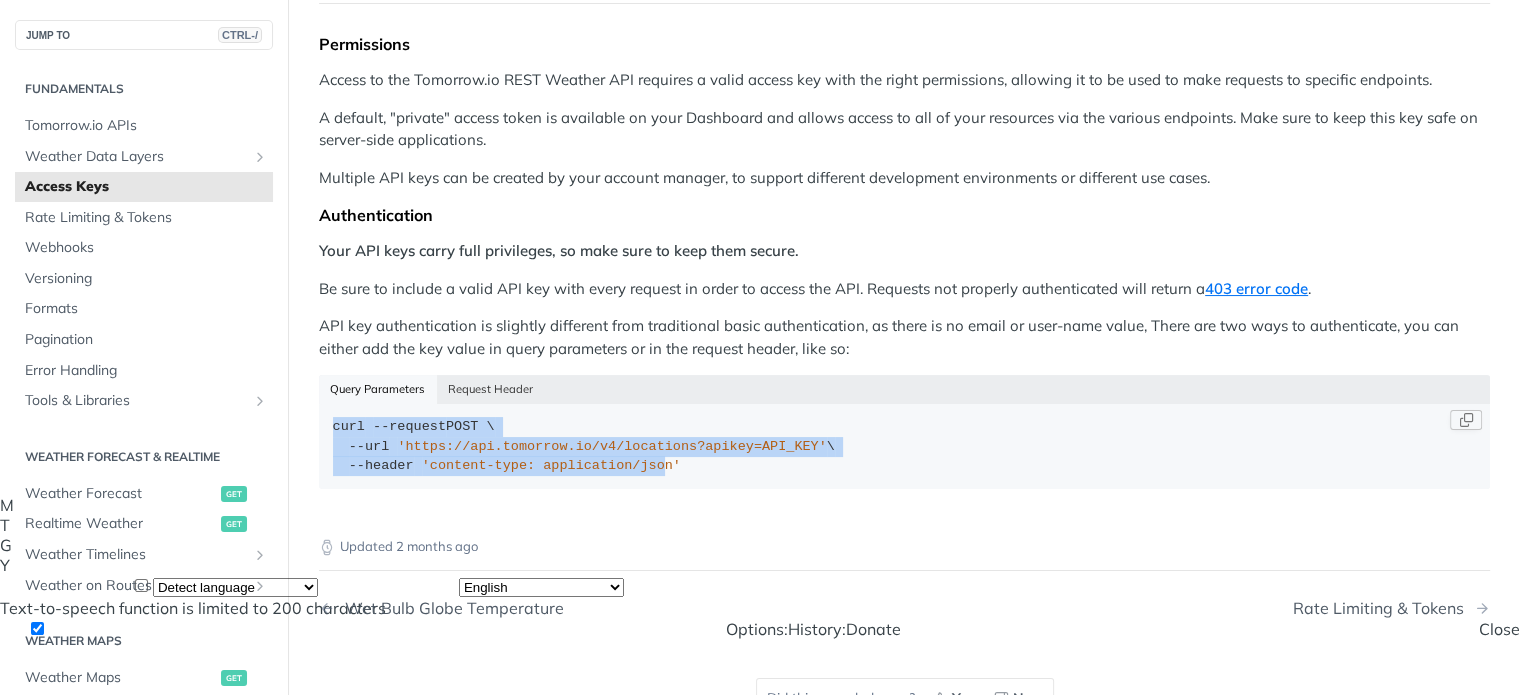 click on "--url" at bounding box center (369, 446) 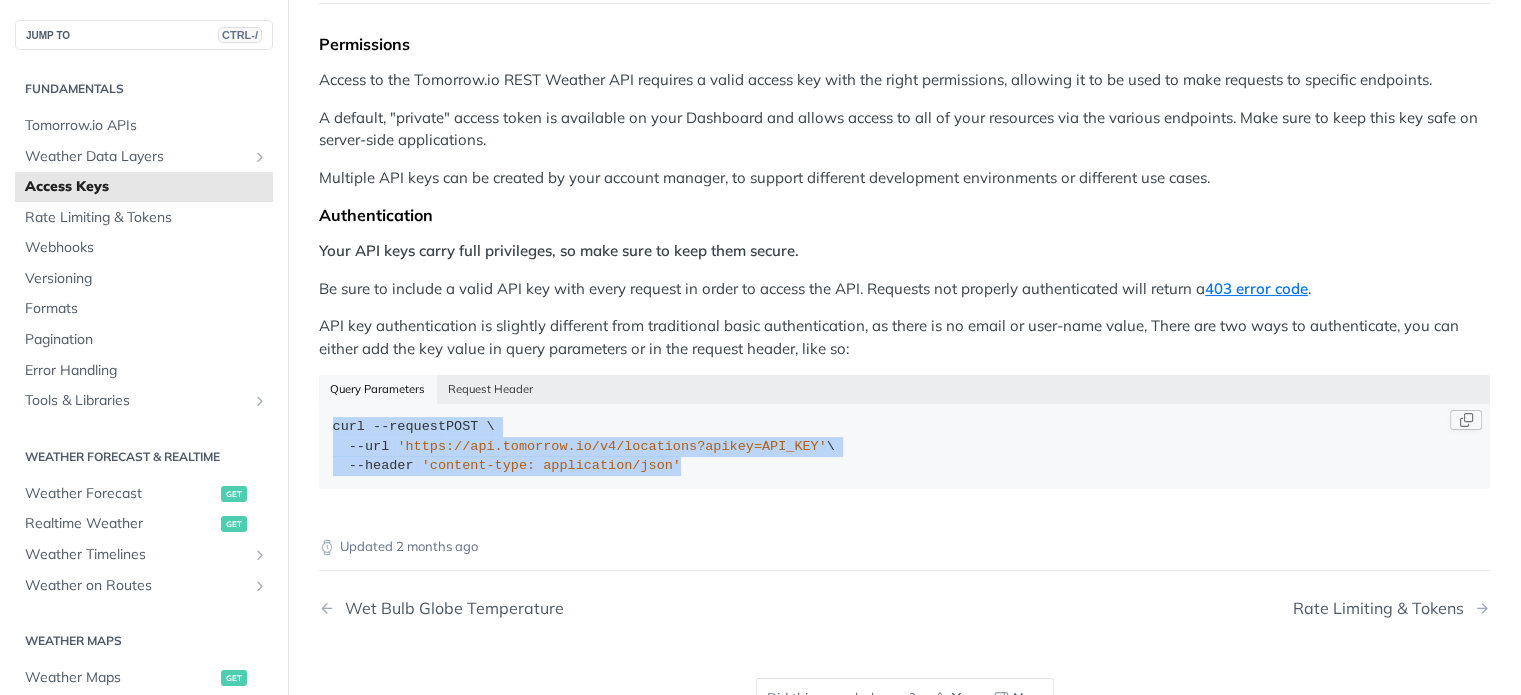 drag, startPoint x: 343, startPoint y: 432, endPoint x: 663, endPoint y: 470, distance: 322.24835 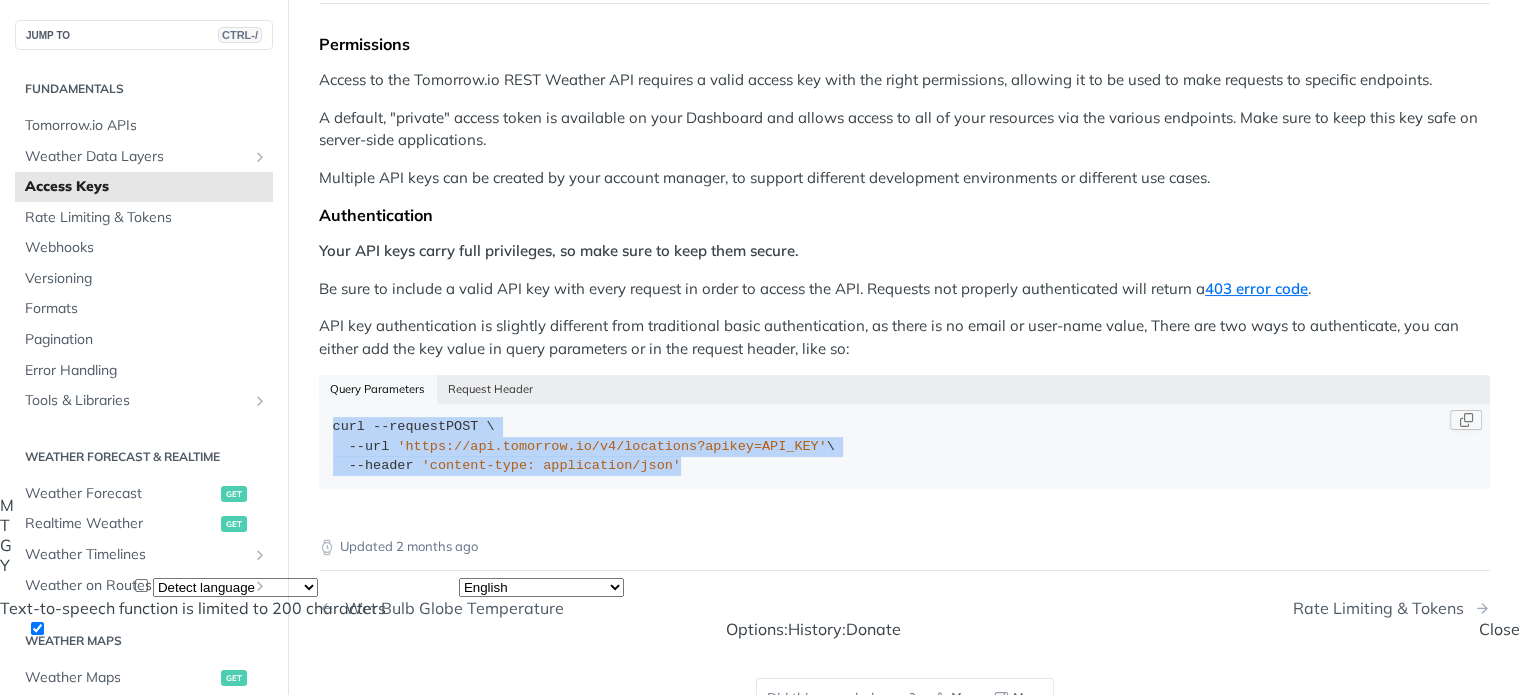 click on "'content-type: application/json'" at bounding box center [551, 465] 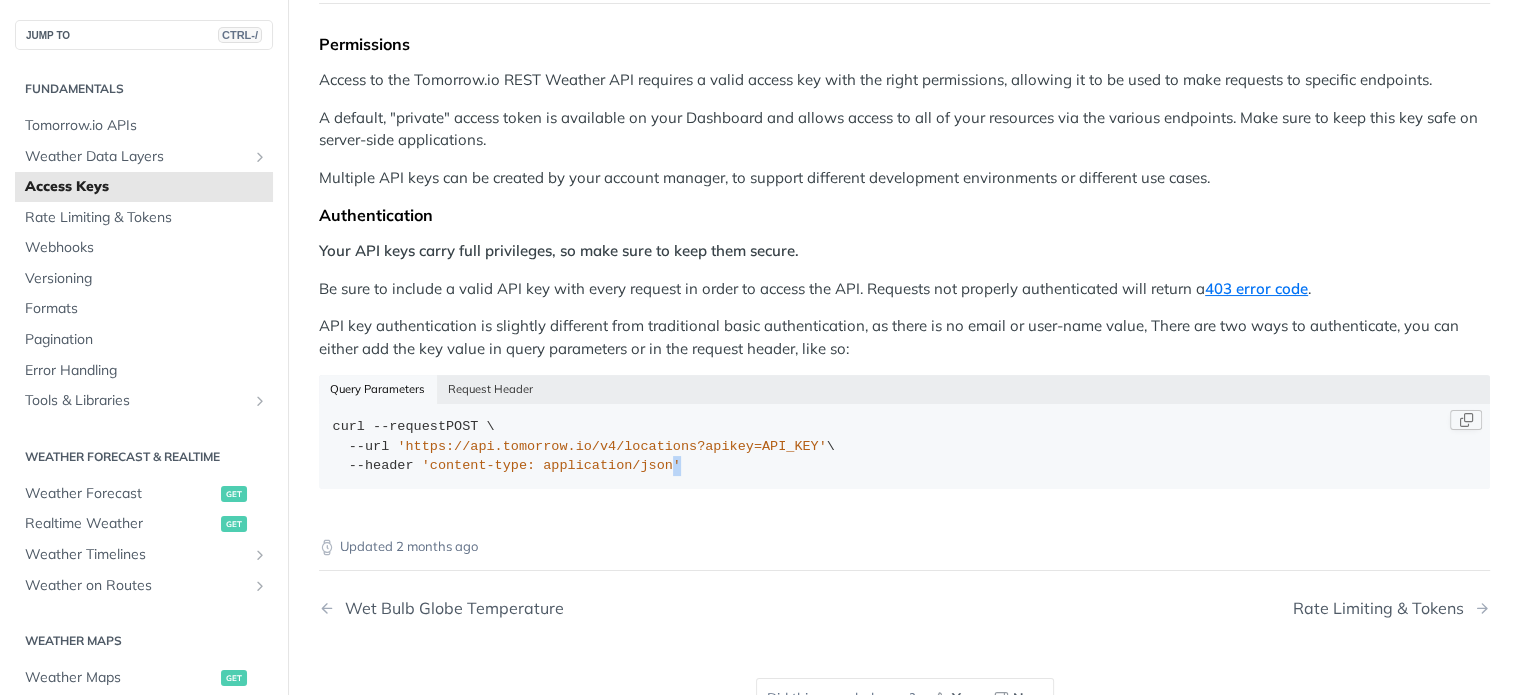 click on "'content-type: application/json'" at bounding box center [551, 465] 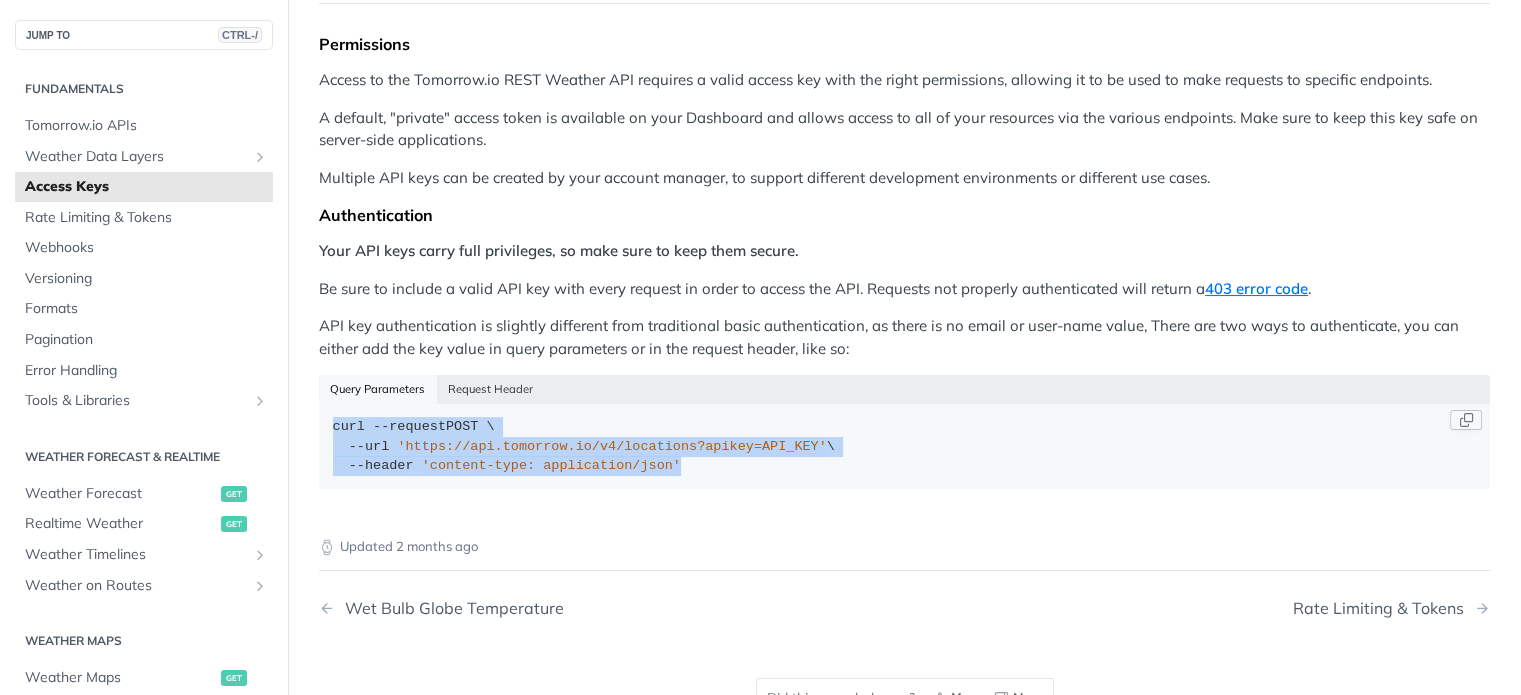 drag, startPoint x: 644, startPoint y: 460, endPoint x: 376, endPoint y: 415, distance: 271.75174 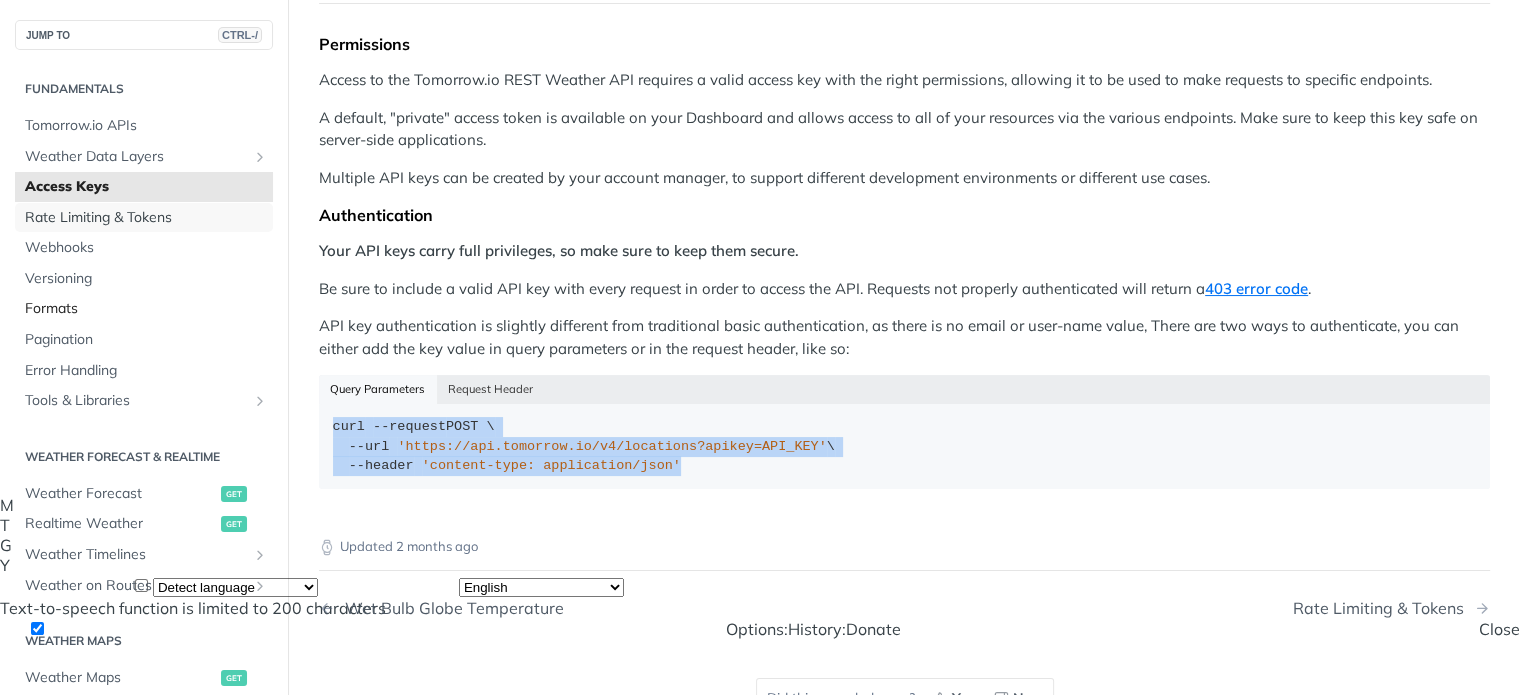 click on "Rate Limiting & Tokens" at bounding box center [146, 218] 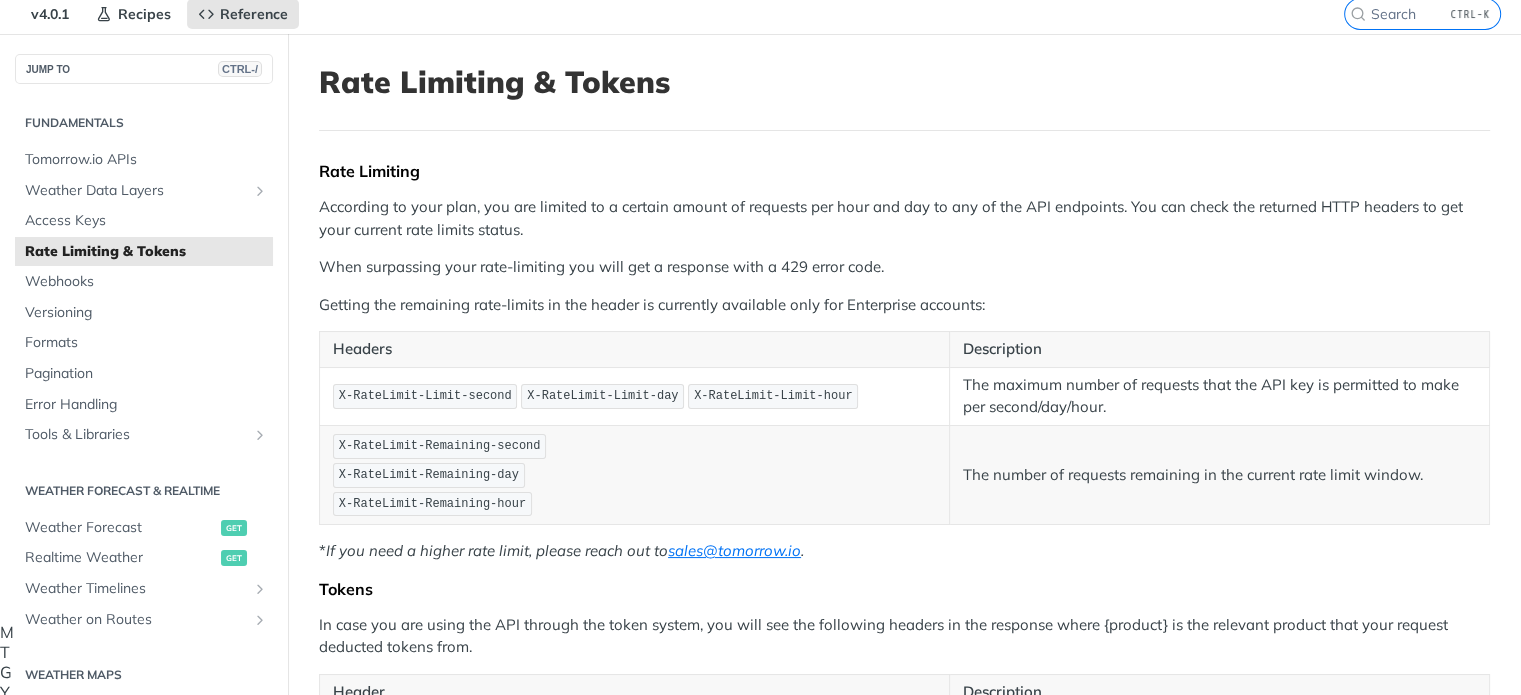 scroll, scrollTop: 61, scrollLeft: 0, axis: vertical 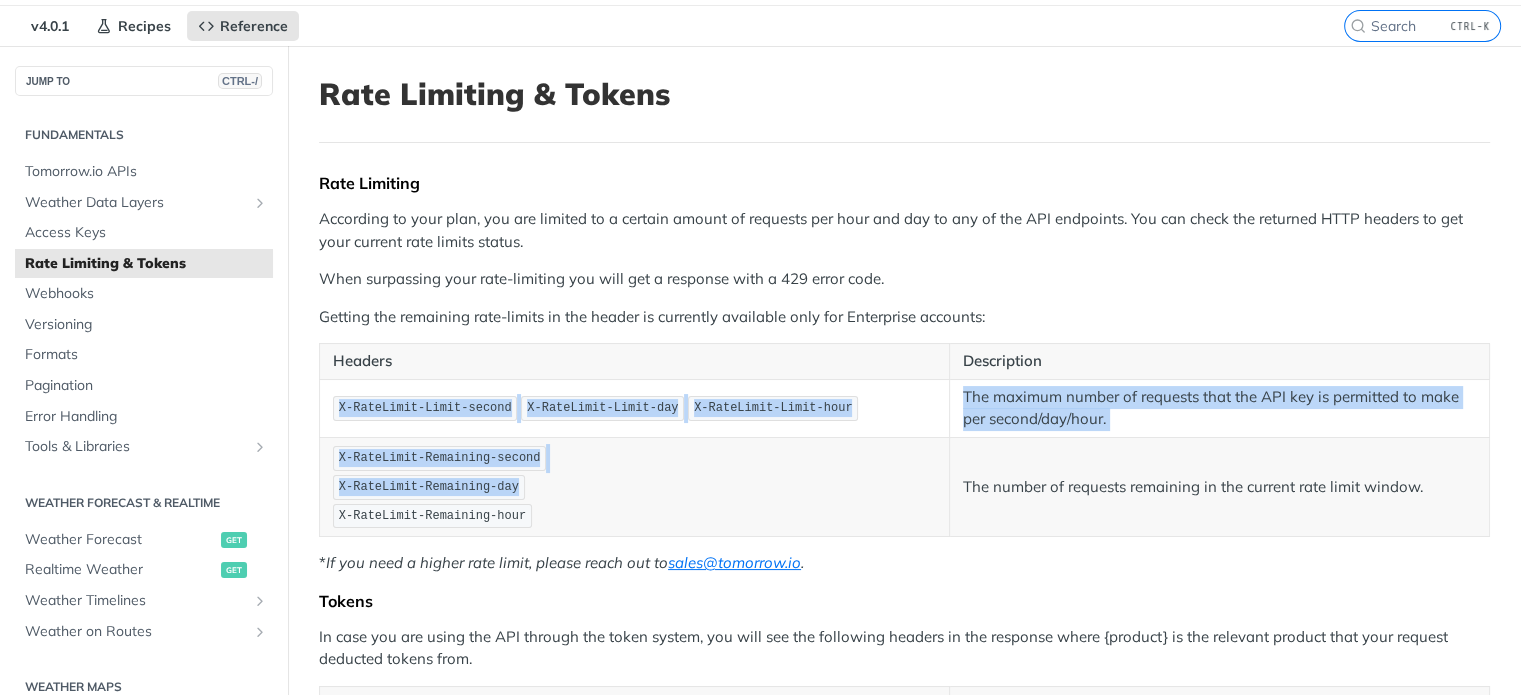 drag, startPoint x: 338, startPoint y: 408, endPoint x: 841, endPoint y: 484, distance: 508.70914 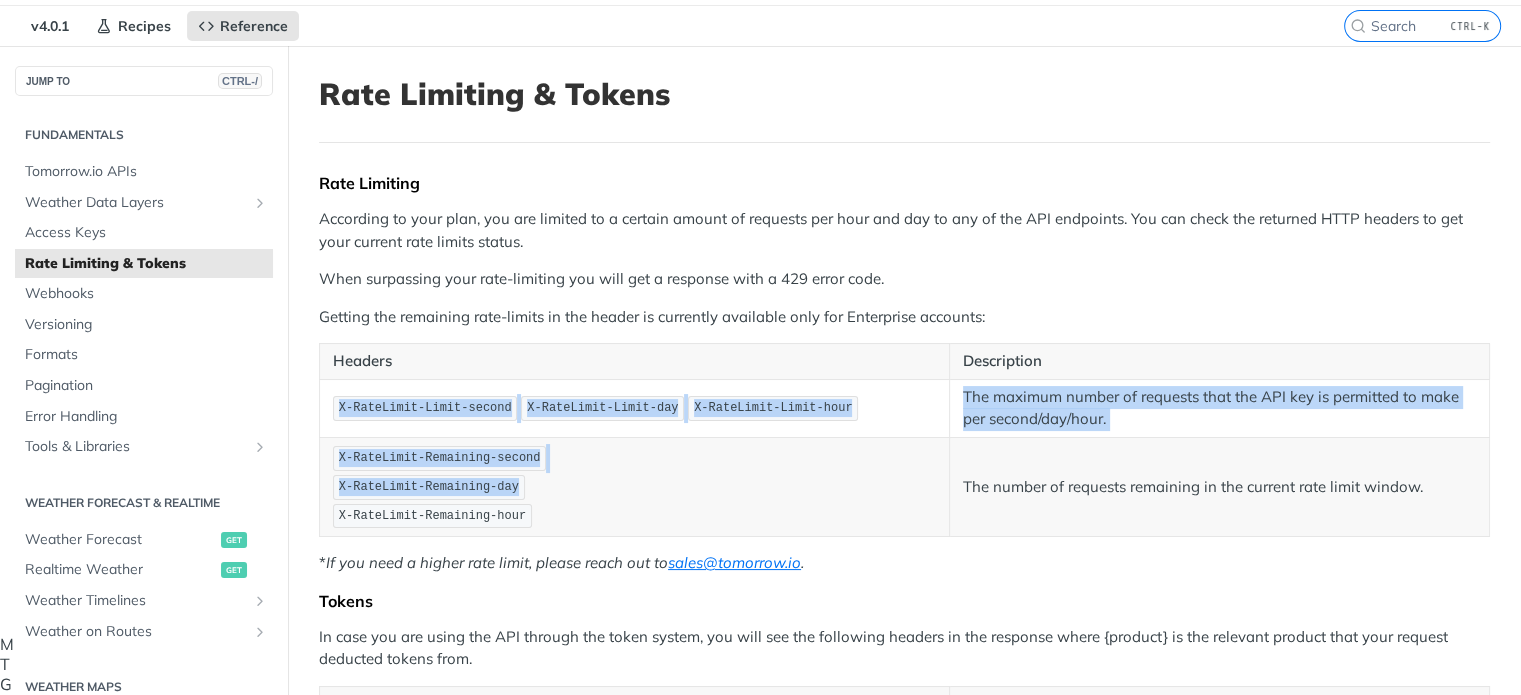 click on "X-RateLimit-Remaining-second
X-RateLimit-Remaining-day
X-RateLimit-Remaining-hour" at bounding box center (634, 487) 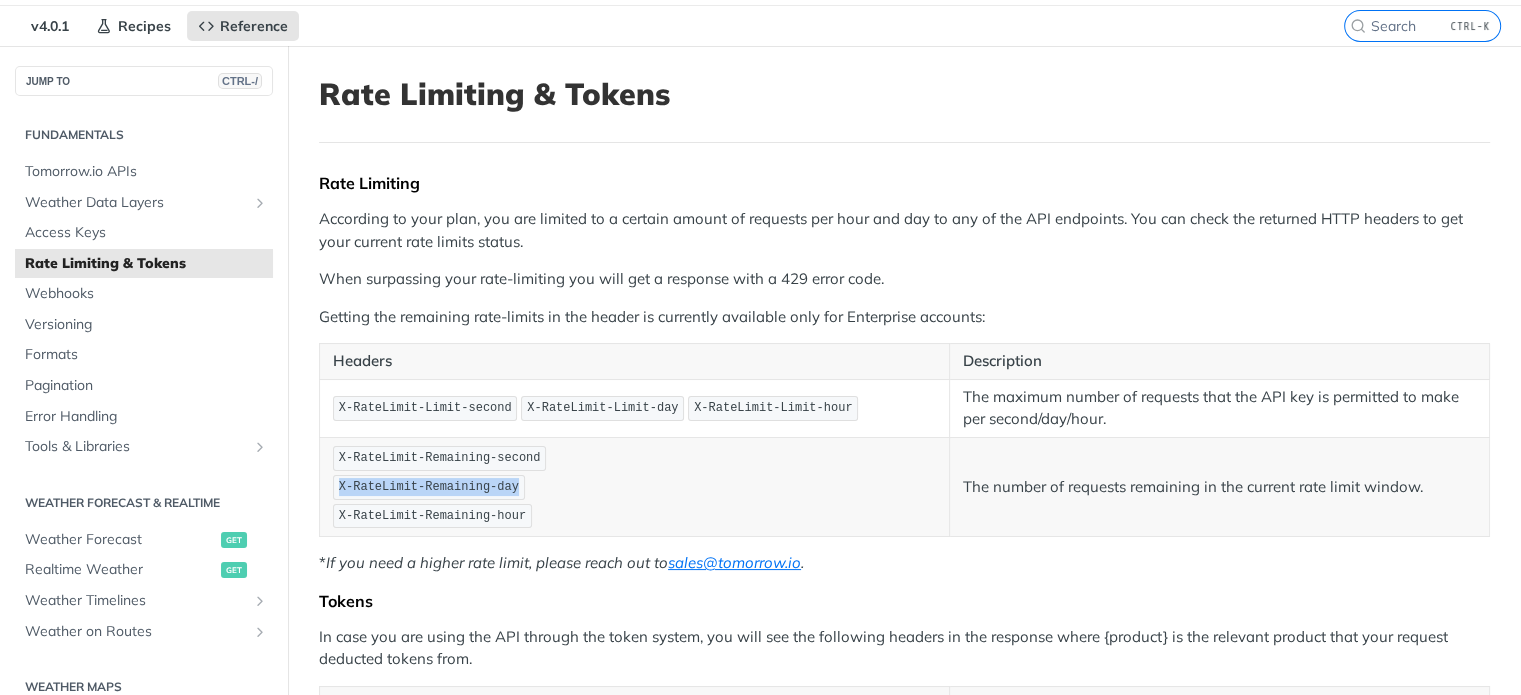 drag, startPoint x: 336, startPoint y: 482, endPoint x: 516, endPoint y: 490, distance: 180.17769 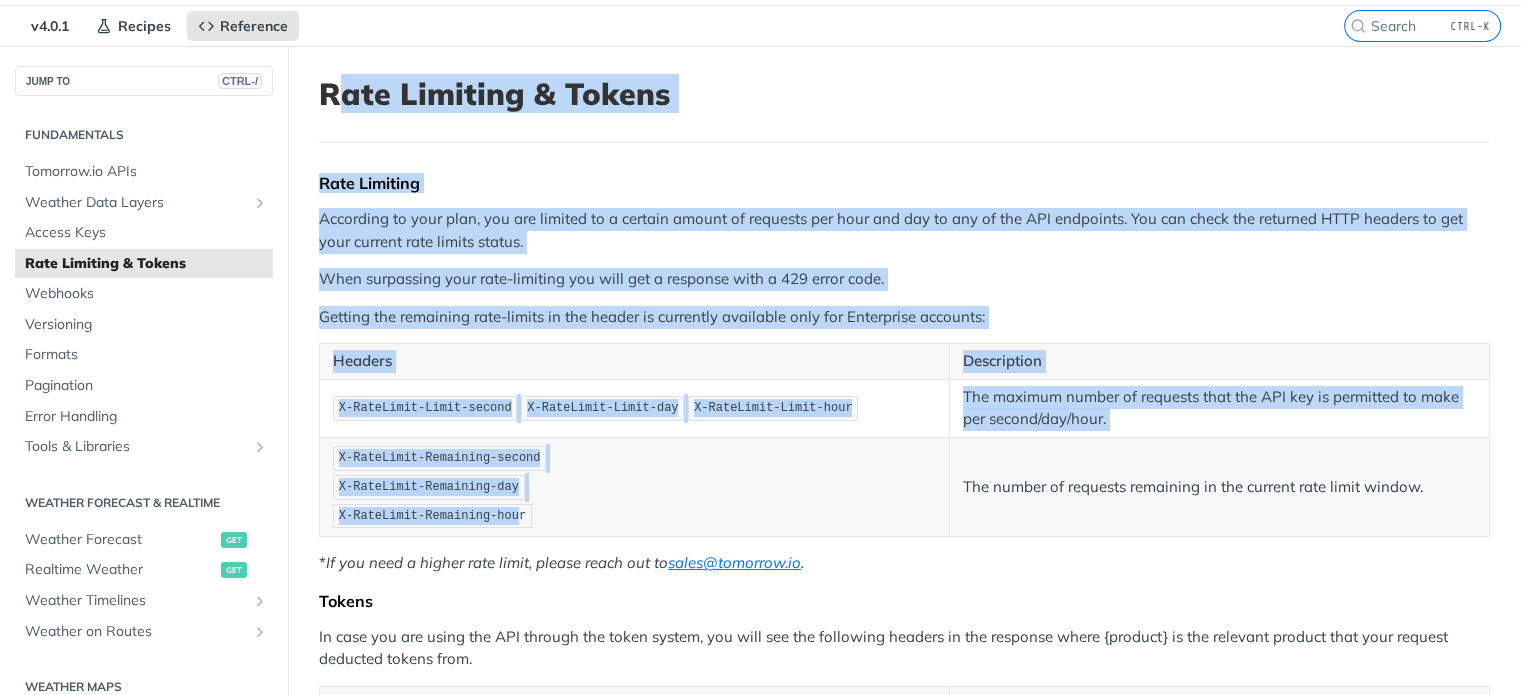 drag, startPoint x: 504, startPoint y: 513, endPoint x: 332, endPoint y: 89, distance: 457.55875 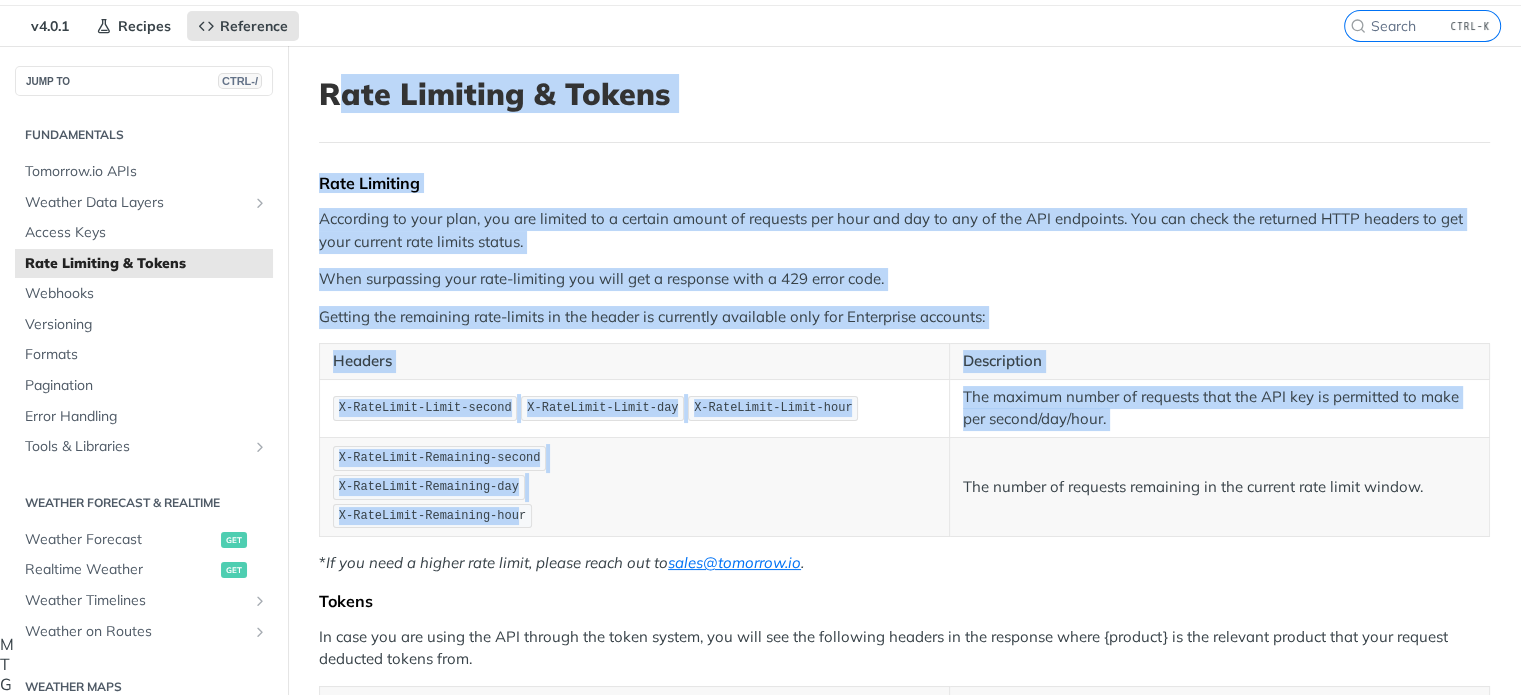 click on "Rate Limiting & Tokens" at bounding box center (904, 94) 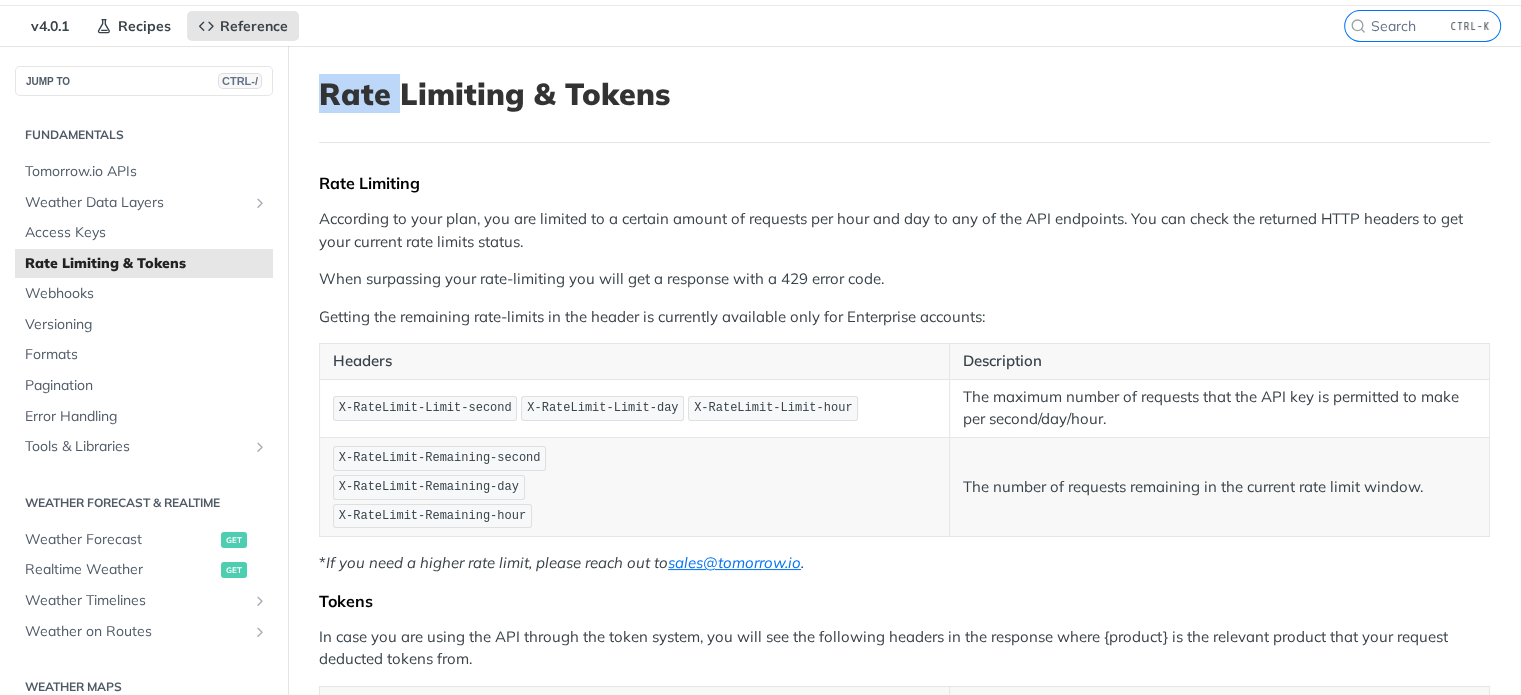click on "Rate Limiting & Tokens" at bounding box center [904, 94] 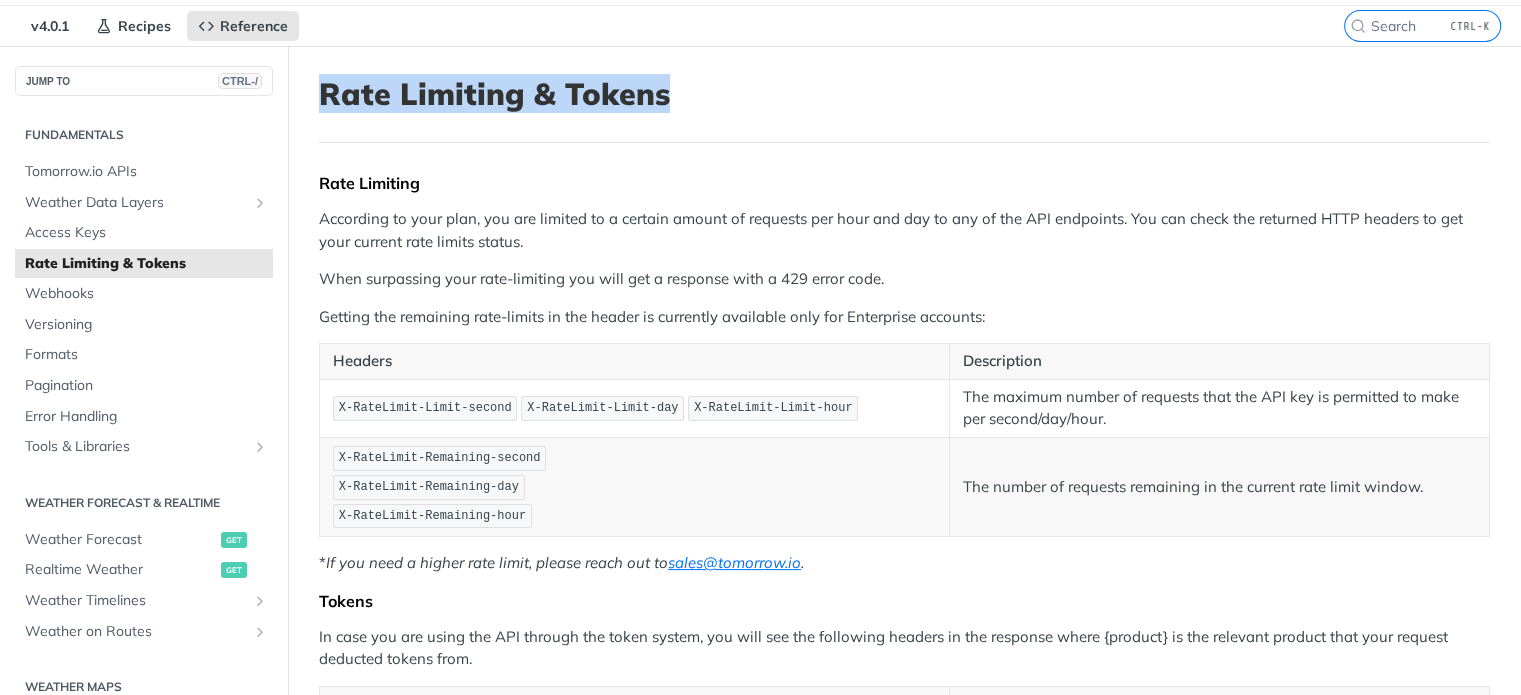 click on "Rate Limiting & Tokens" at bounding box center [904, 94] 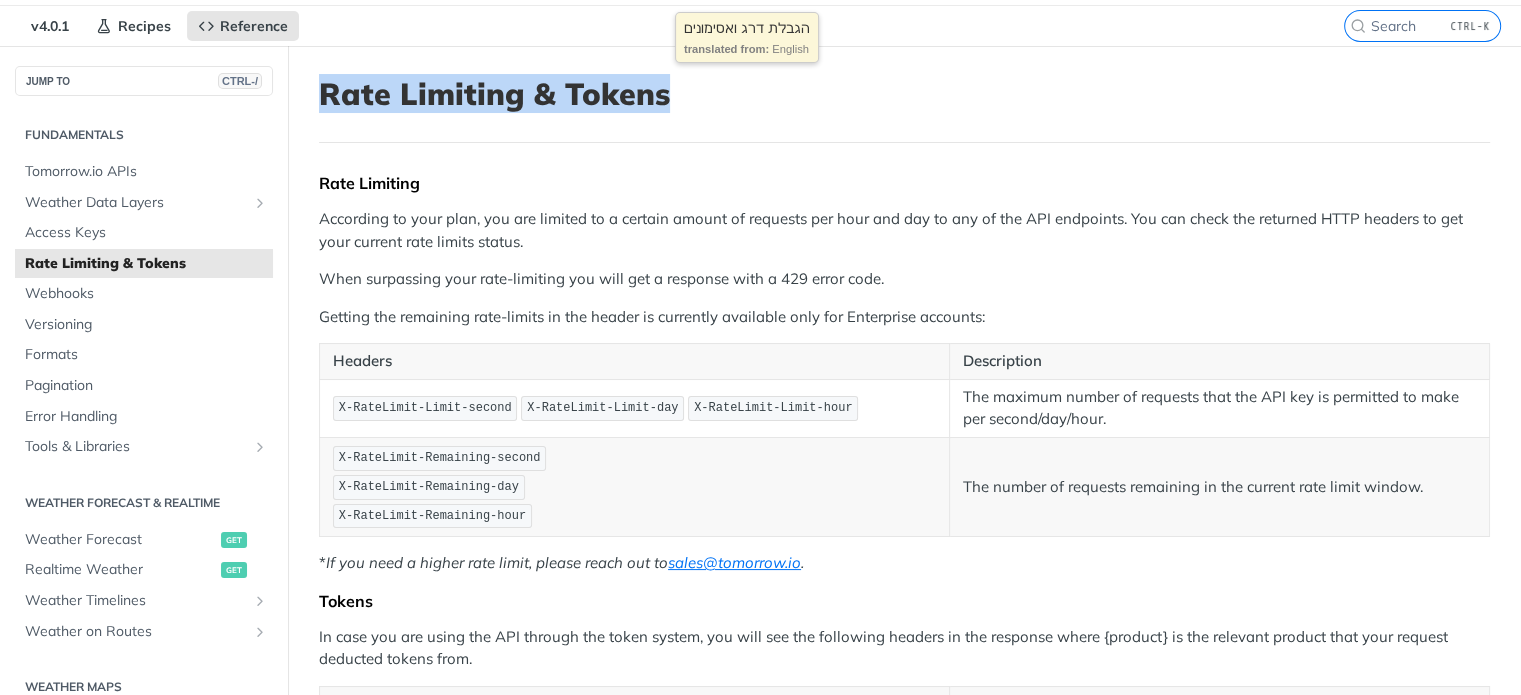 click on "Rate Limiting & Tokens" at bounding box center (904, 94) 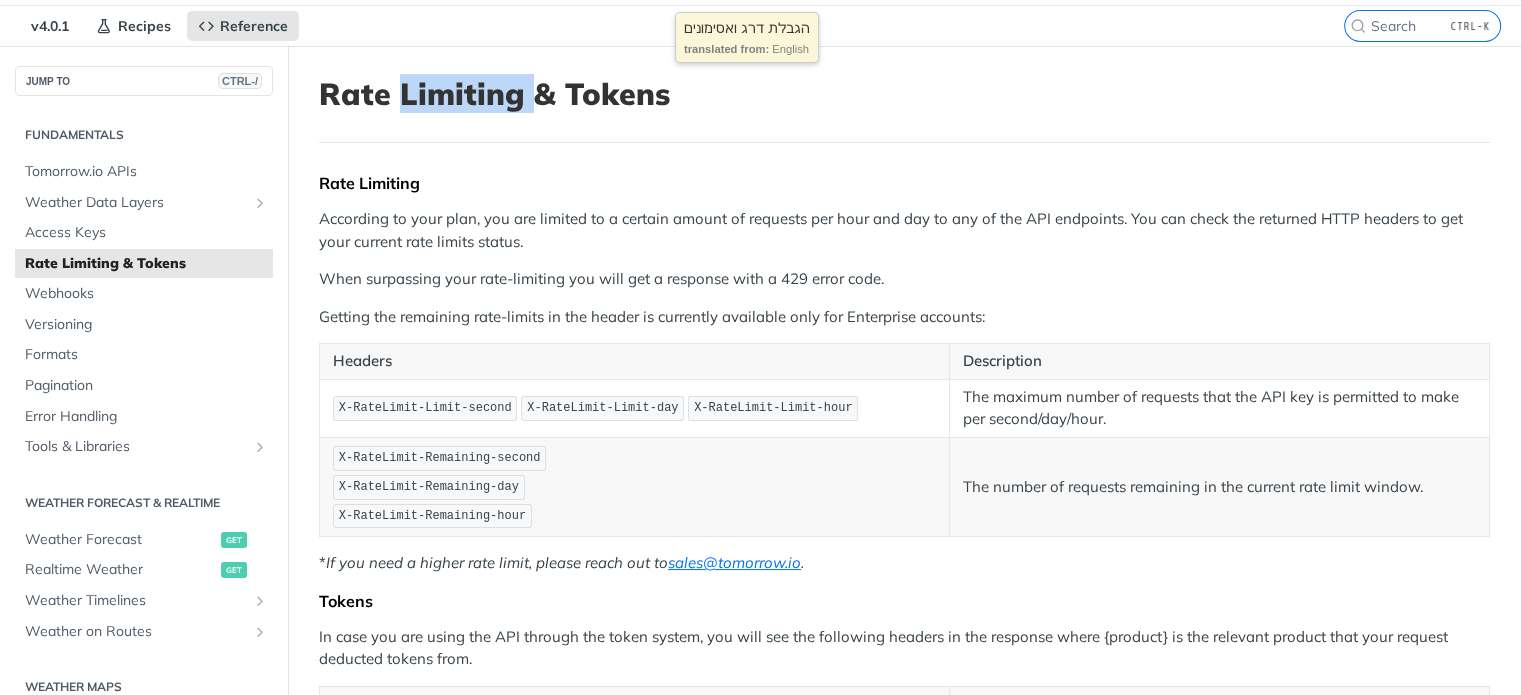 click on "Rate Limiting & Tokens" at bounding box center (904, 94) 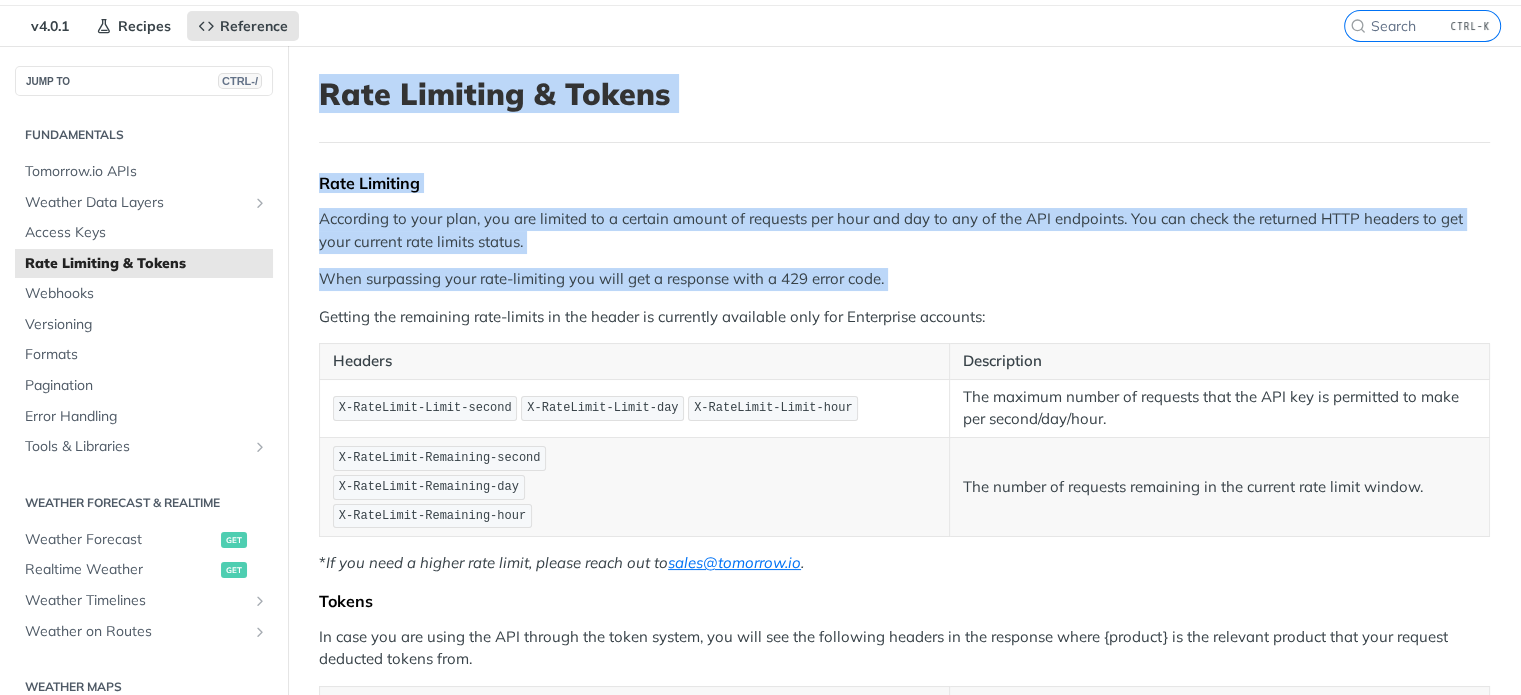 drag, startPoint x: 426, startPoint y: 91, endPoint x: 376, endPoint y: 271, distance: 186.81541 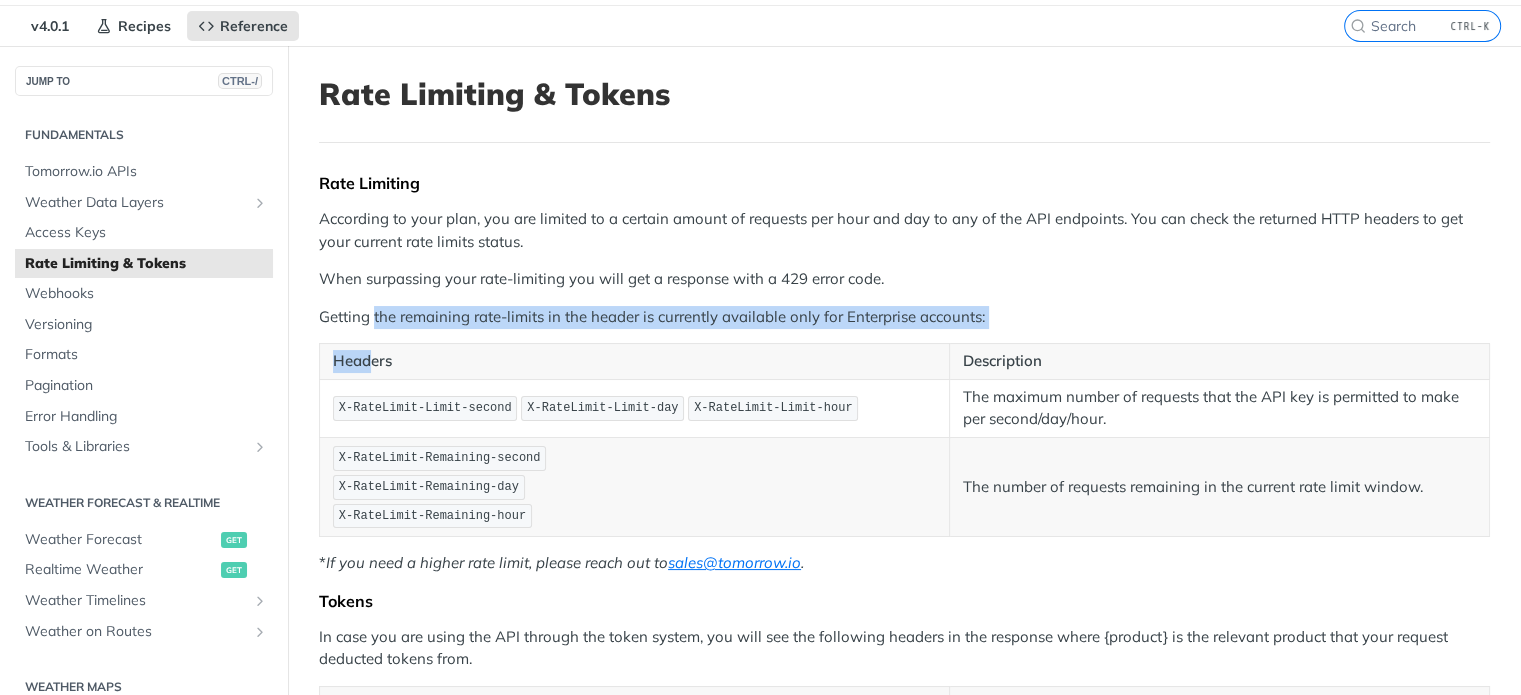 drag, startPoint x: 376, startPoint y: 308, endPoint x: 372, endPoint y: 349, distance: 41.19466 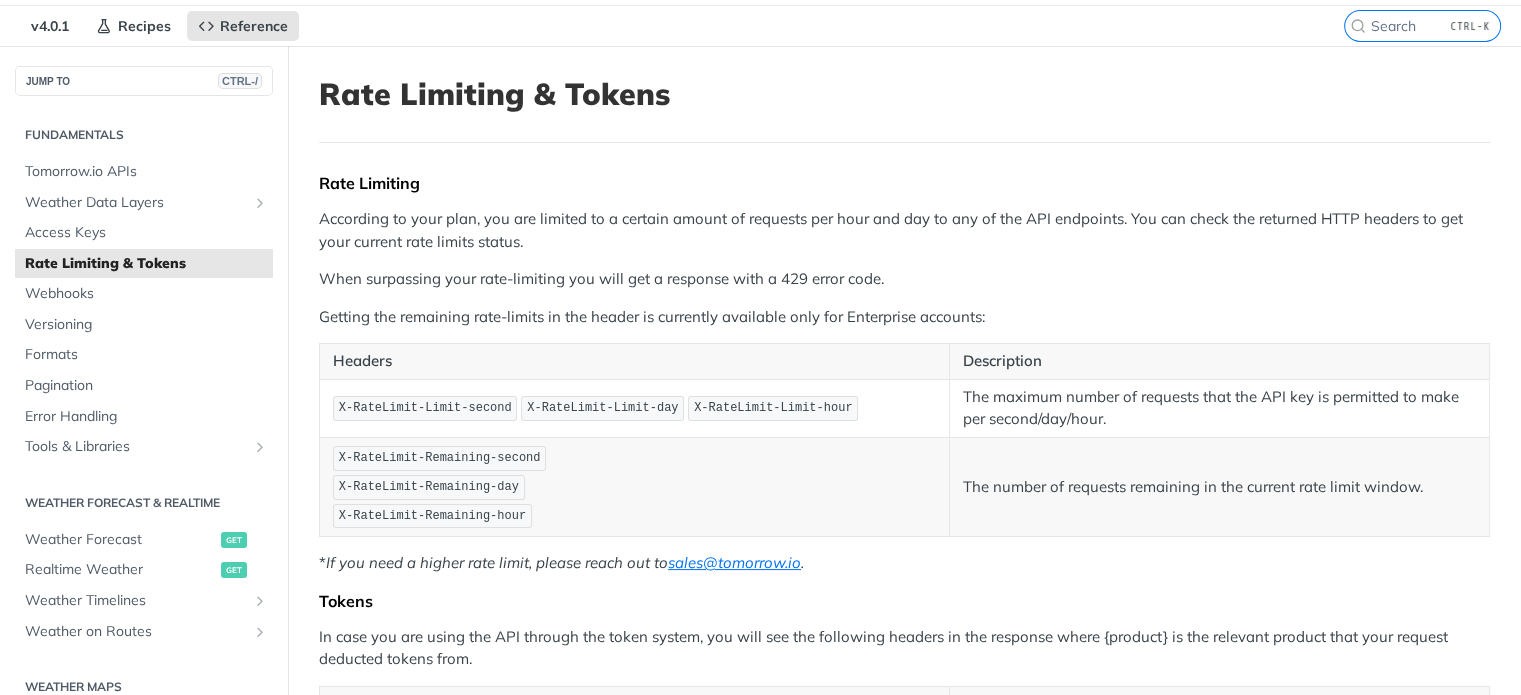 click on "X-RateLimit-Limit-second" at bounding box center (425, 408) 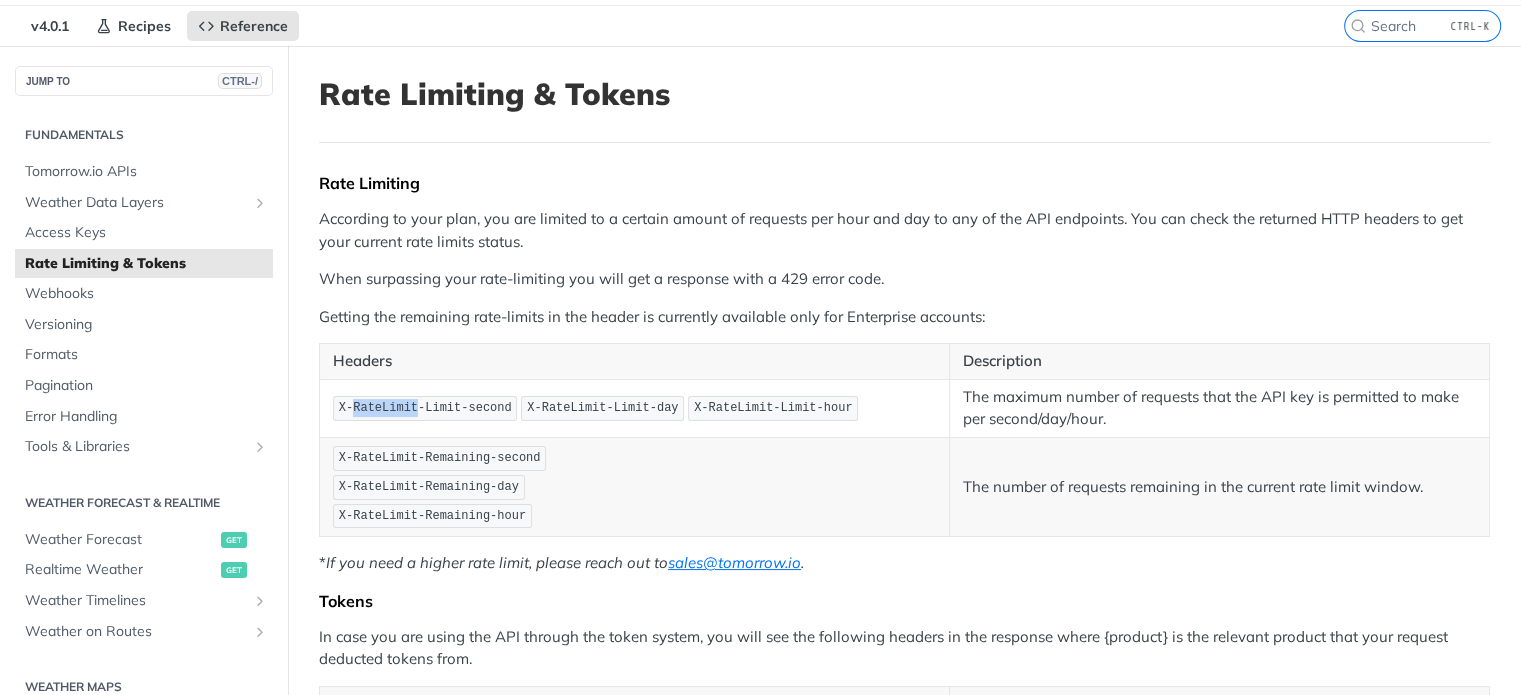 click on "X-RateLimit-Limit-second" at bounding box center [425, 408] 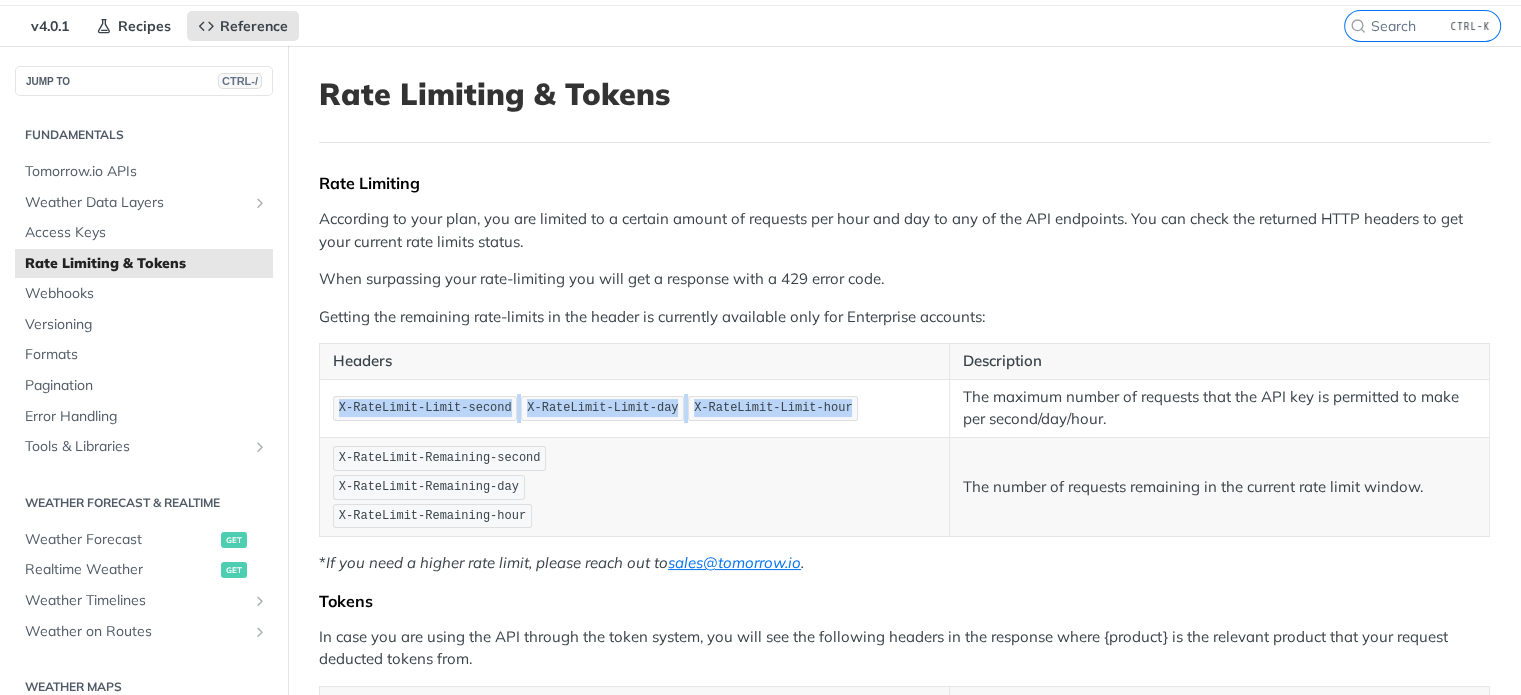 click on "X-RateLimit-Limit-second" at bounding box center [425, 408] 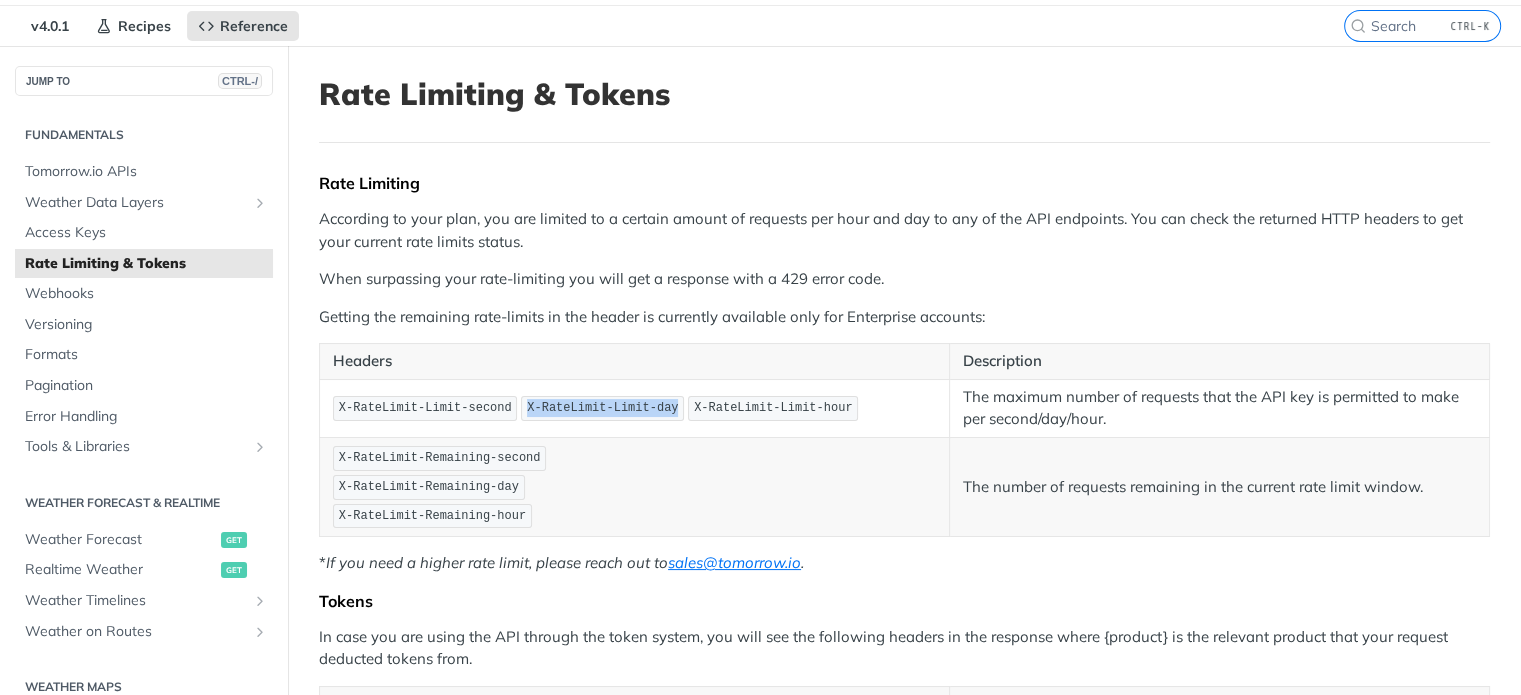drag, startPoint x: 511, startPoint y: 409, endPoint x: 680, endPoint y: 403, distance: 169.10648 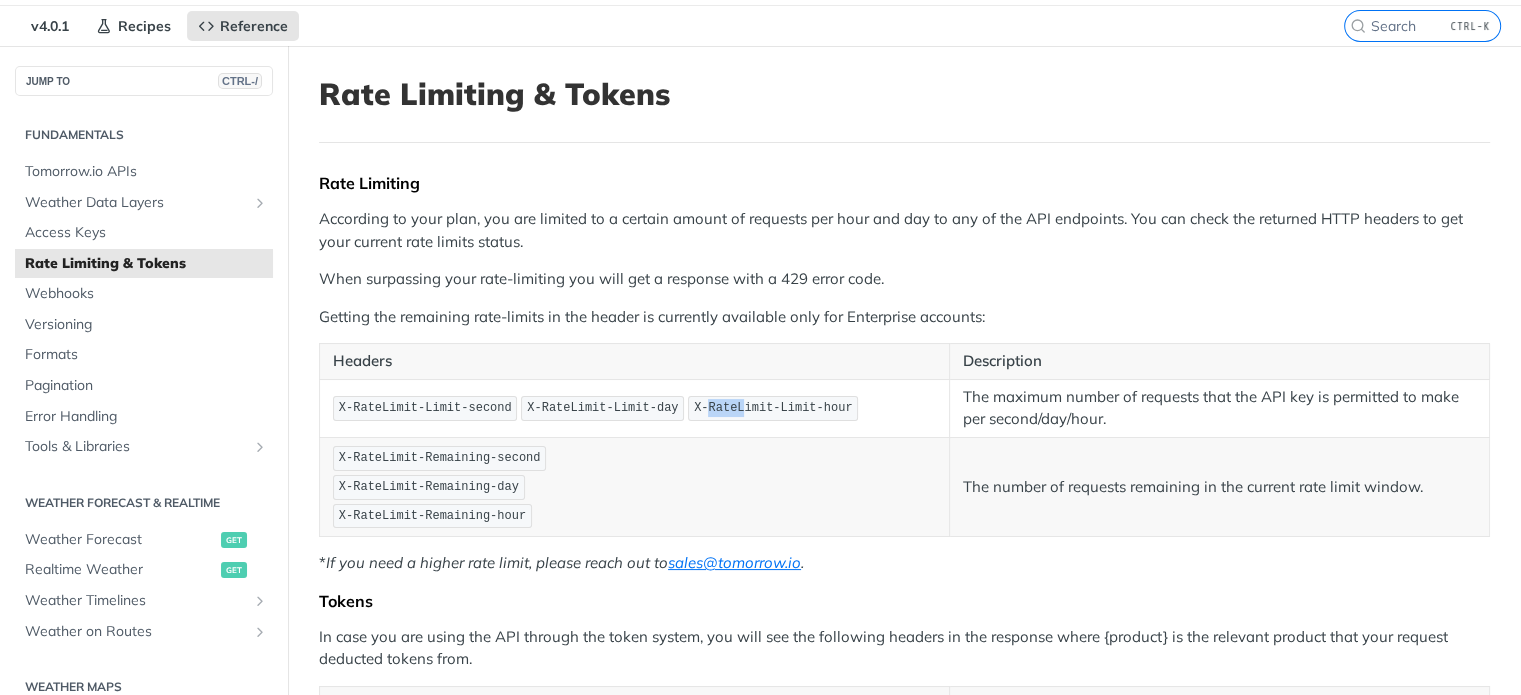 drag, startPoint x: 680, startPoint y: 403, endPoint x: 709, endPoint y: 409, distance: 29.614185 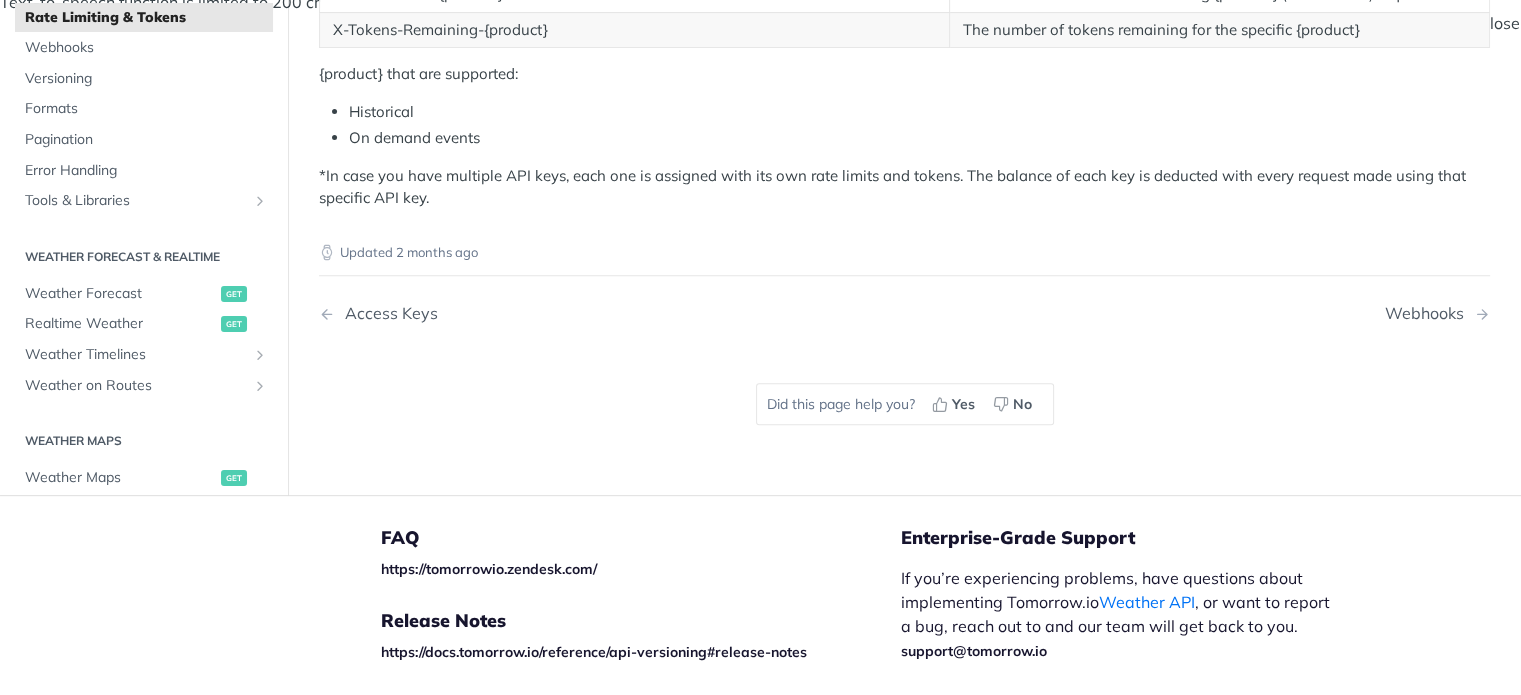 scroll, scrollTop: 461, scrollLeft: 0, axis: vertical 